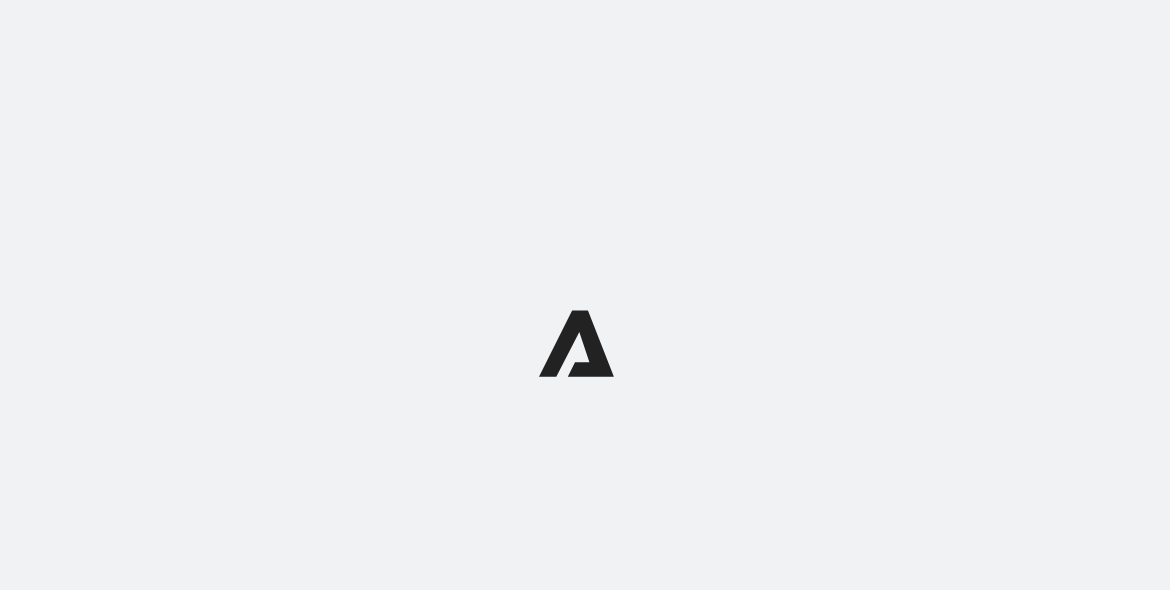 scroll, scrollTop: 0, scrollLeft: 0, axis: both 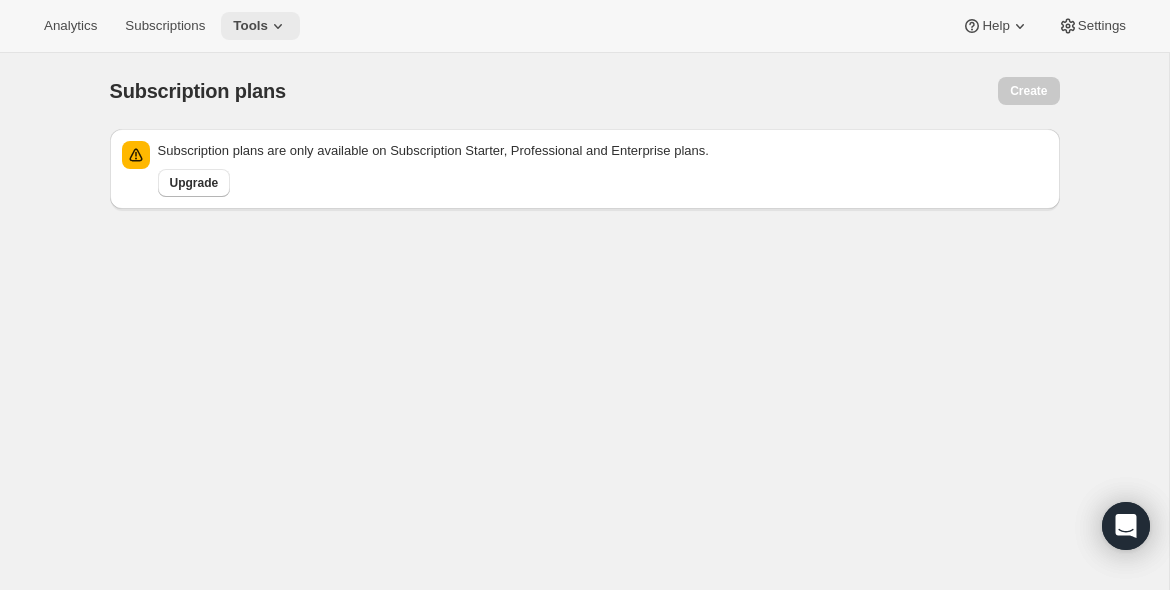 click on "Tools" at bounding box center [250, 26] 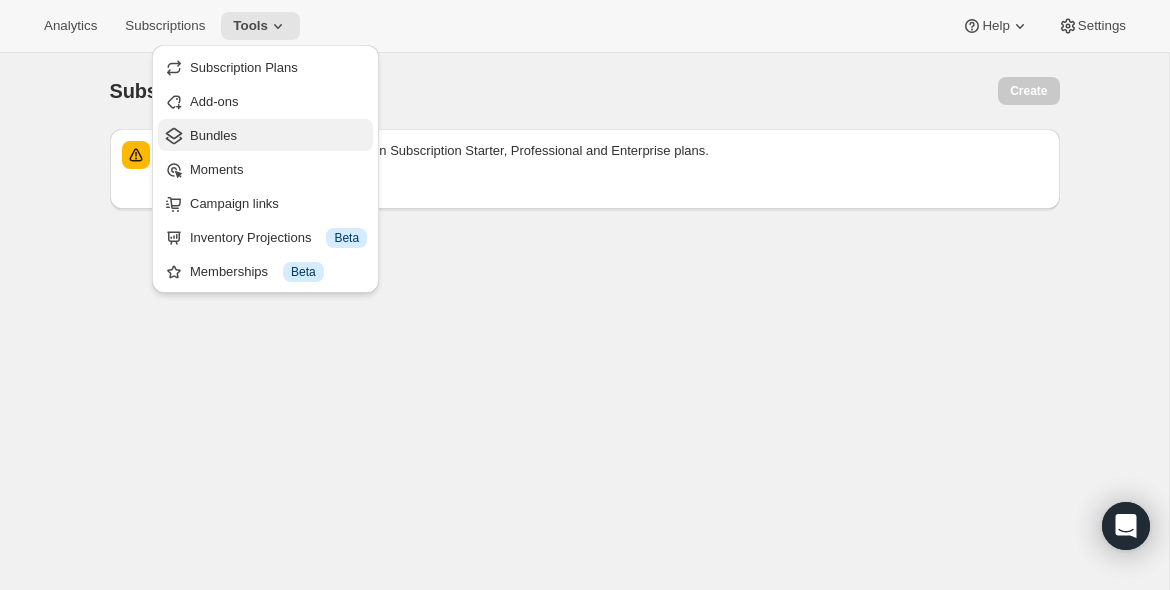 click on "Bundles" at bounding box center (213, 135) 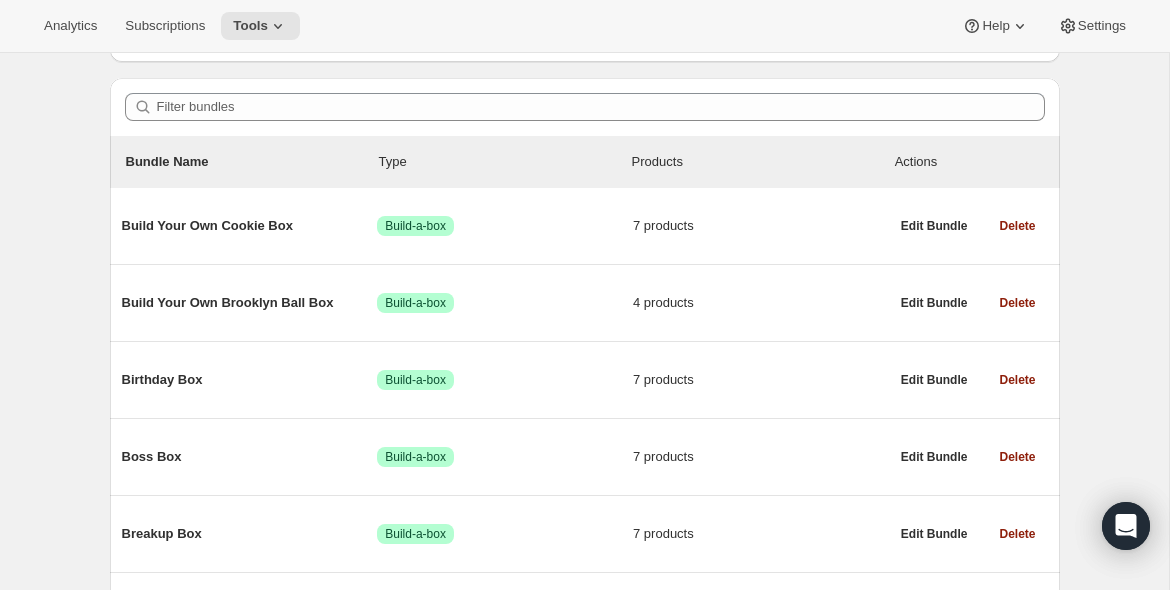 scroll, scrollTop: 150, scrollLeft: 0, axis: vertical 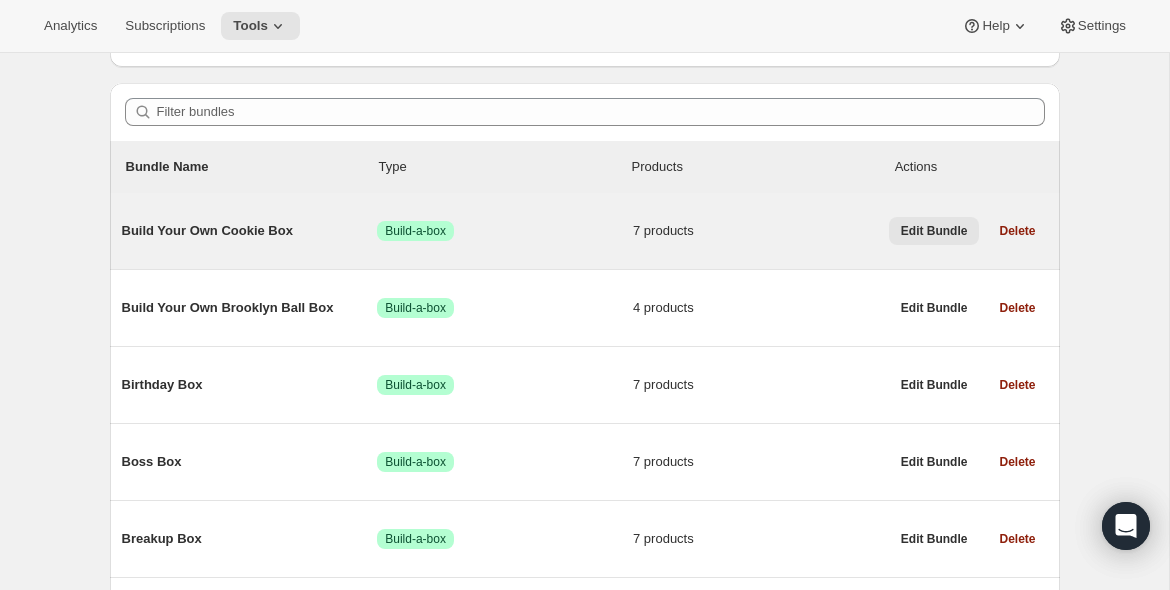 click on "Edit Bundle" at bounding box center [934, 231] 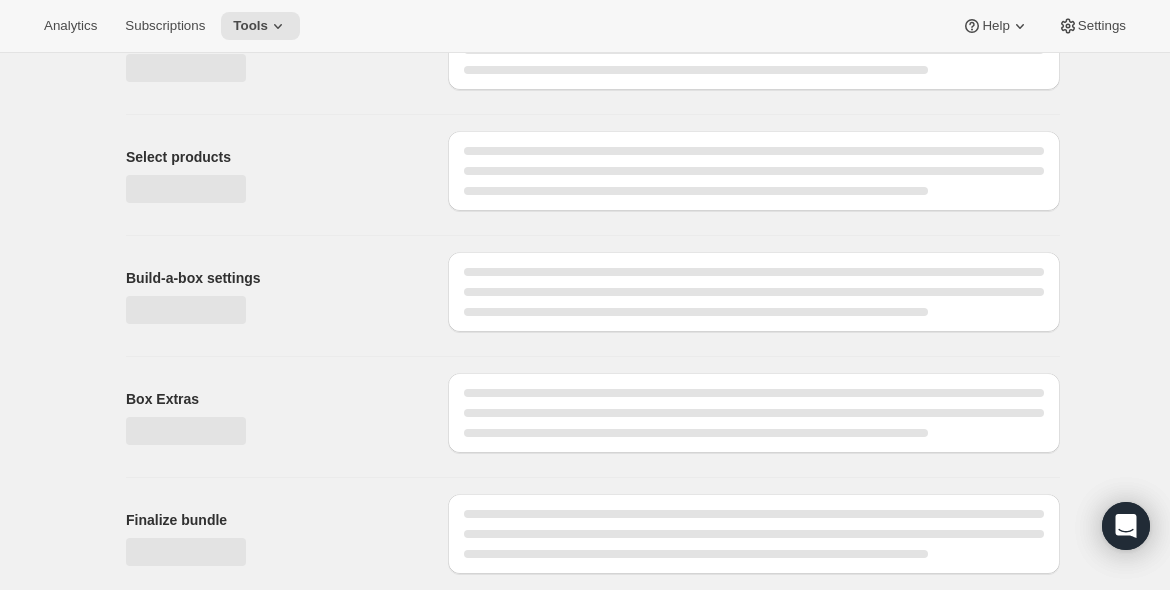 scroll, scrollTop: 0, scrollLeft: 0, axis: both 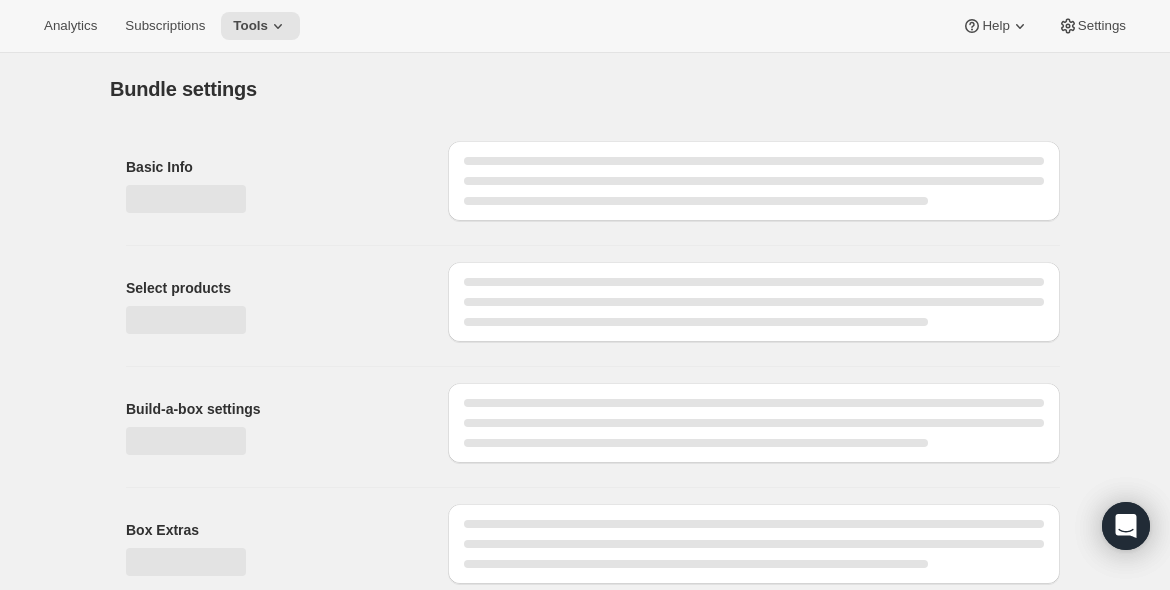 type on "Build Your Own Cookie Box" 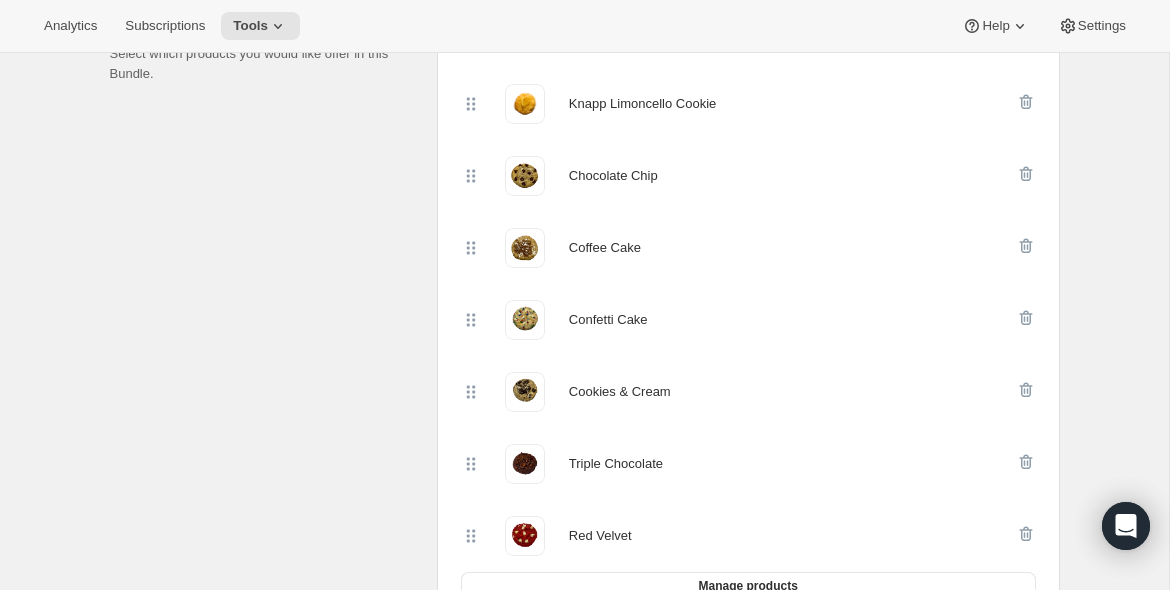 scroll, scrollTop: 379, scrollLeft: 0, axis: vertical 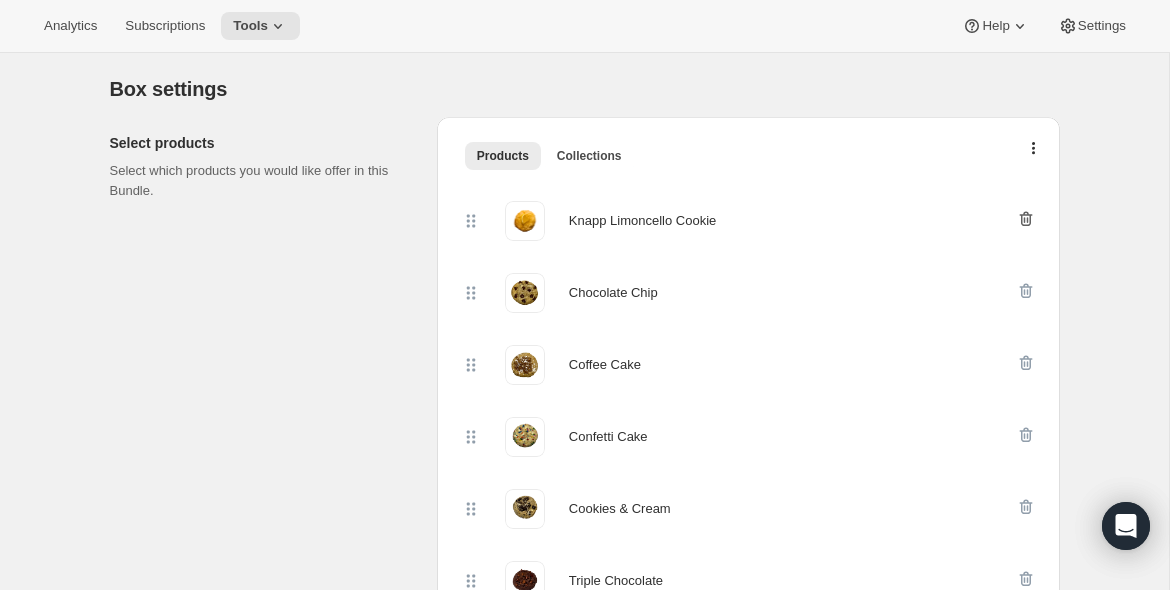 click 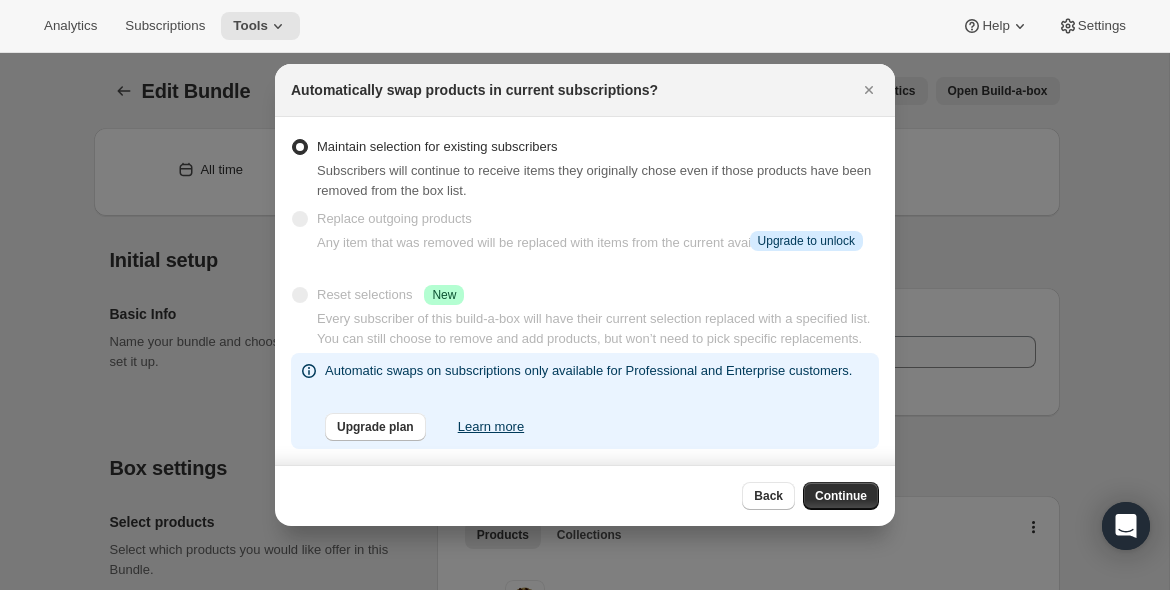 scroll, scrollTop: 0, scrollLeft: 0, axis: both 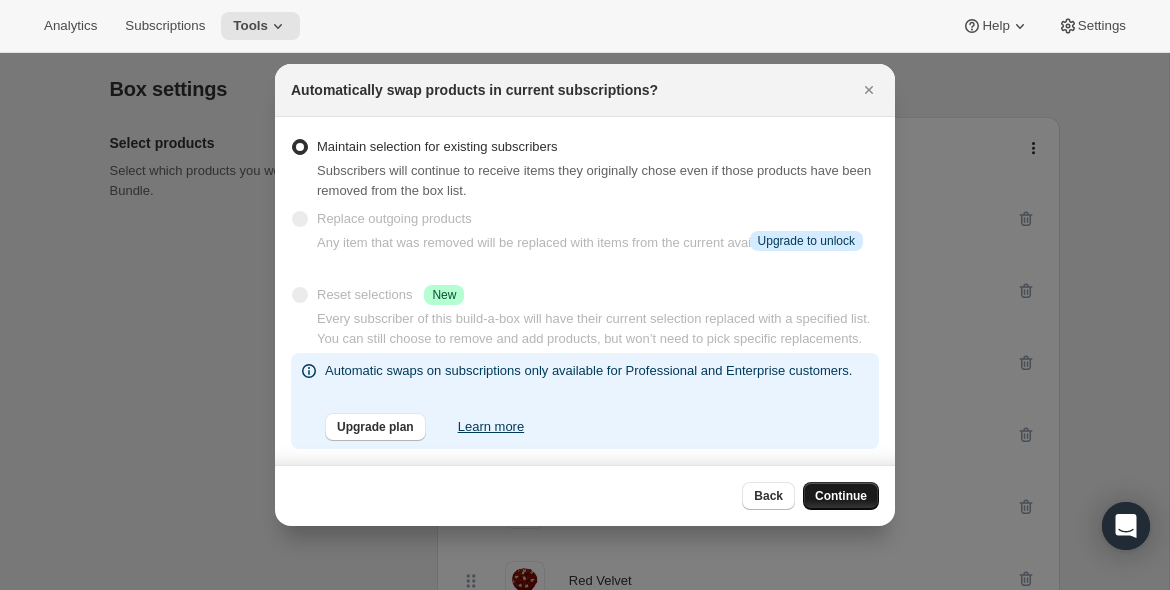 click on "Continue" at bounding box center (841, 496) 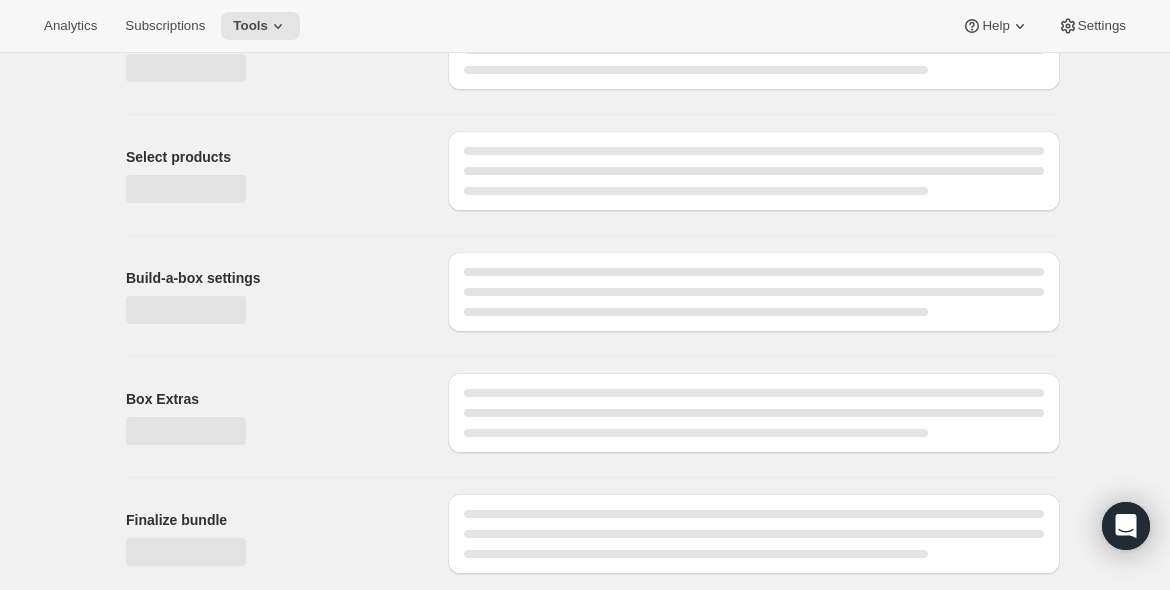 scroll, scrollTop: 379, scrollLeft: 0, axis: vertical 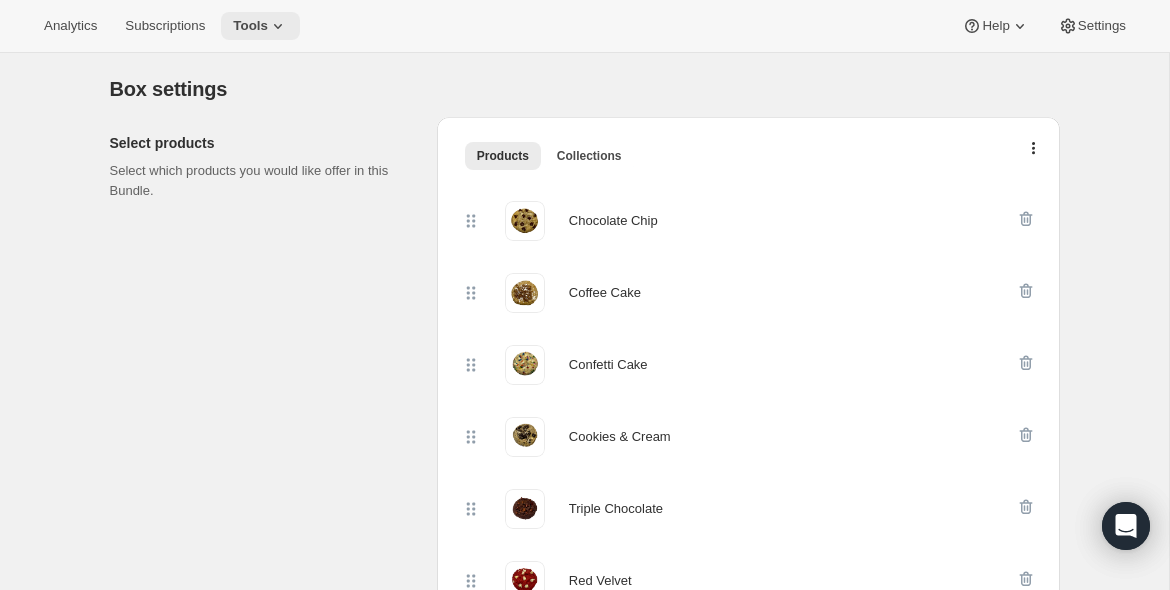 click on "Tools" at bounding box center (250, 26) 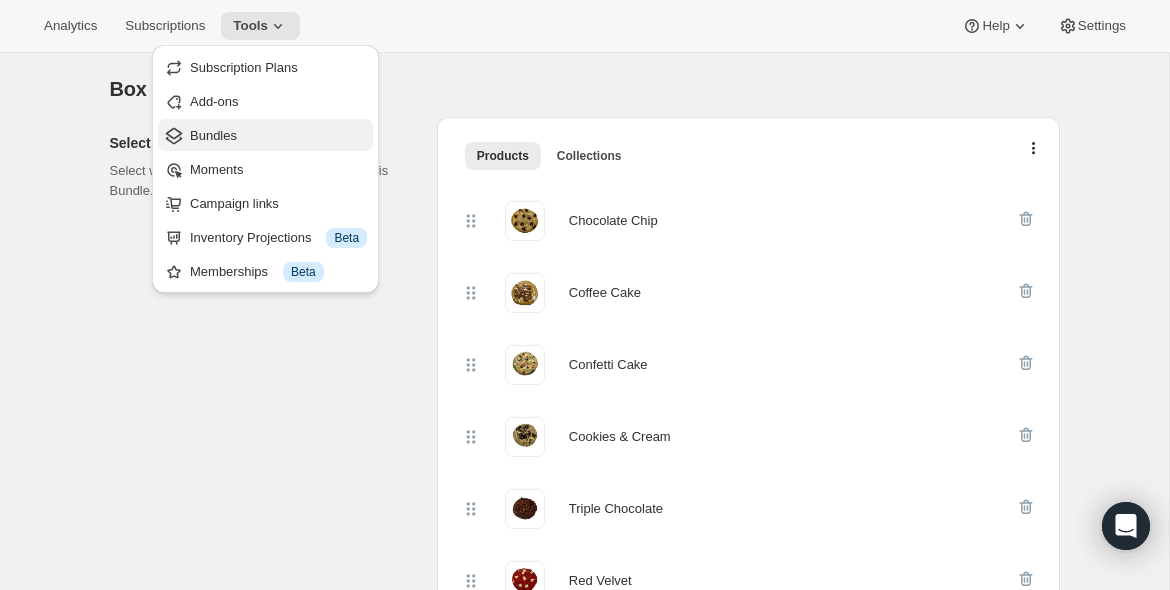 click on "Bundles" at bounding box center (213, 135) 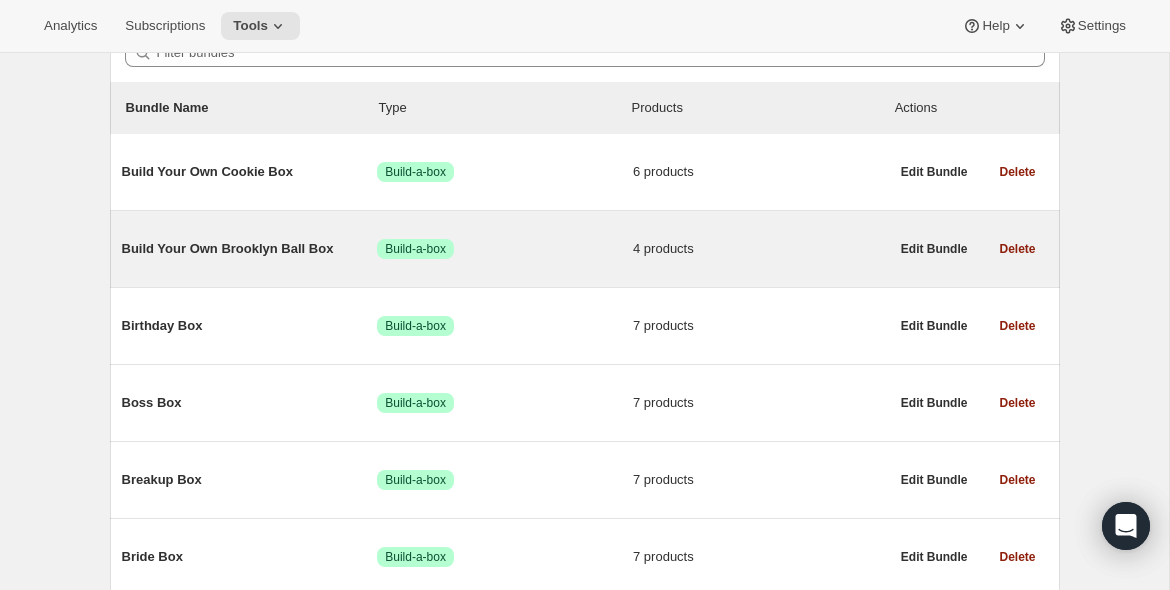 scroll, scrollTop: 316, scrollLeft: 0, axis: vertical 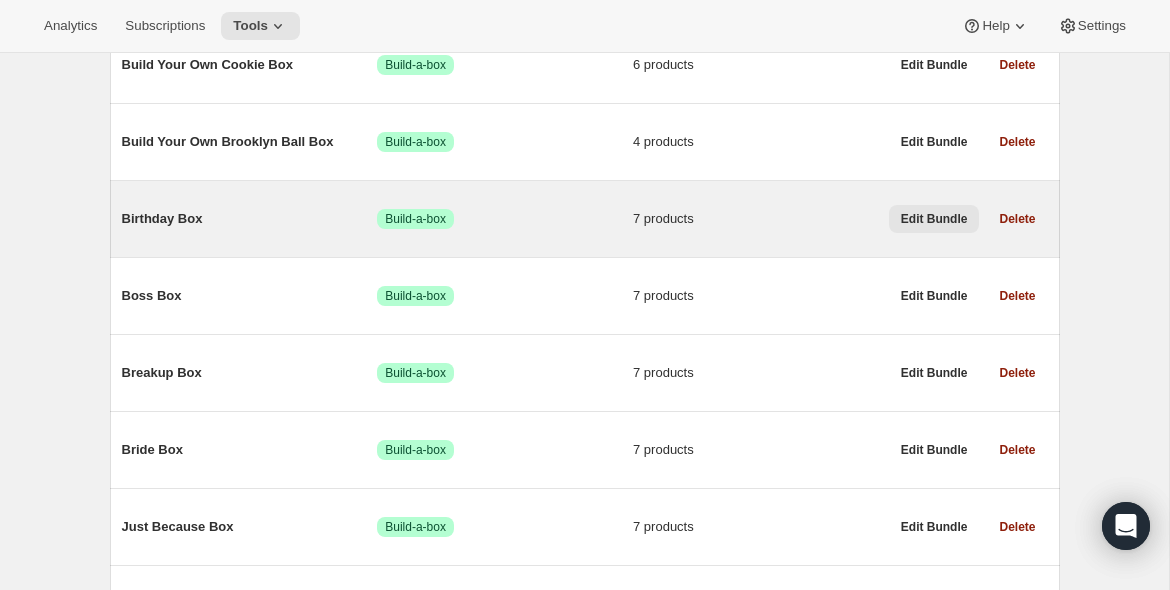 click on "Edit Bundle" at bounding box center [934, 219] 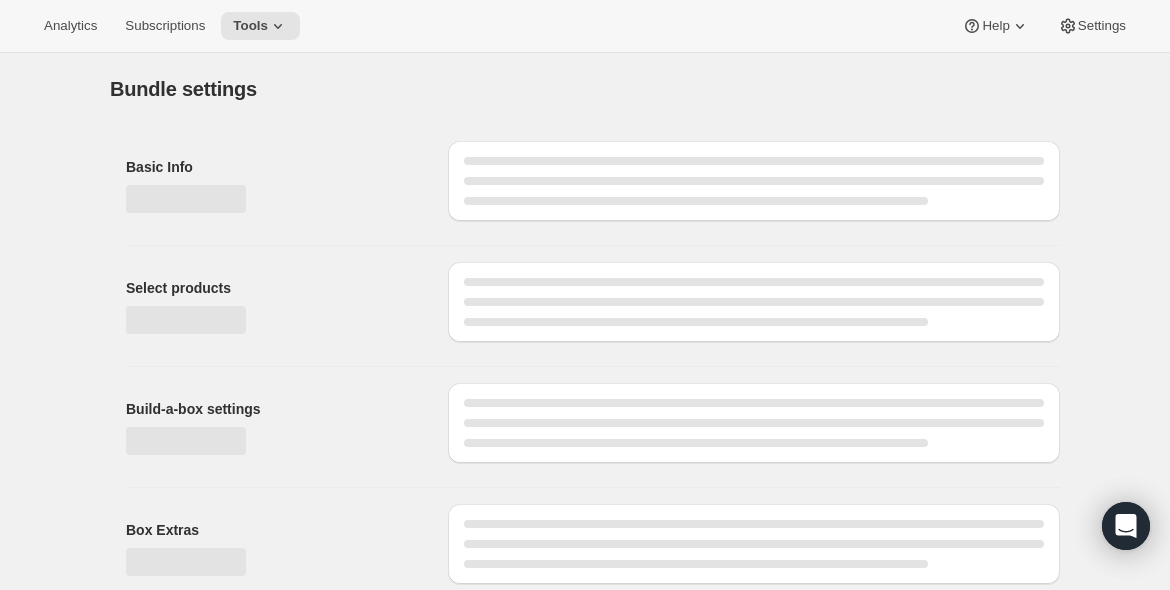 type on "Birthday Box" 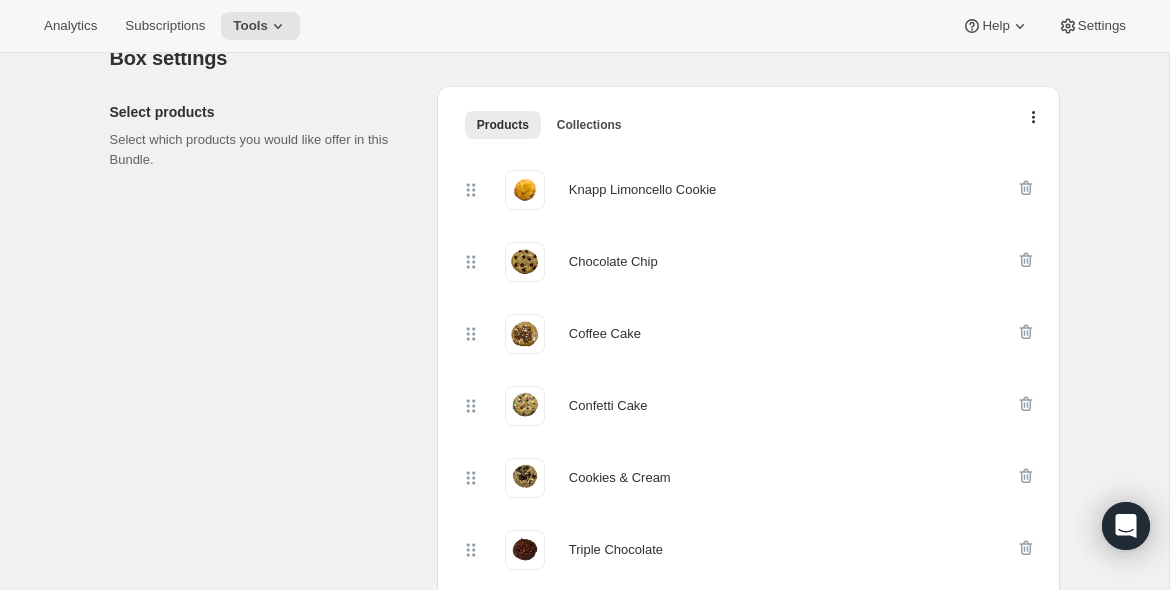 scroll, scrollTop: 400, scrollLeft: 0, axis: vertical 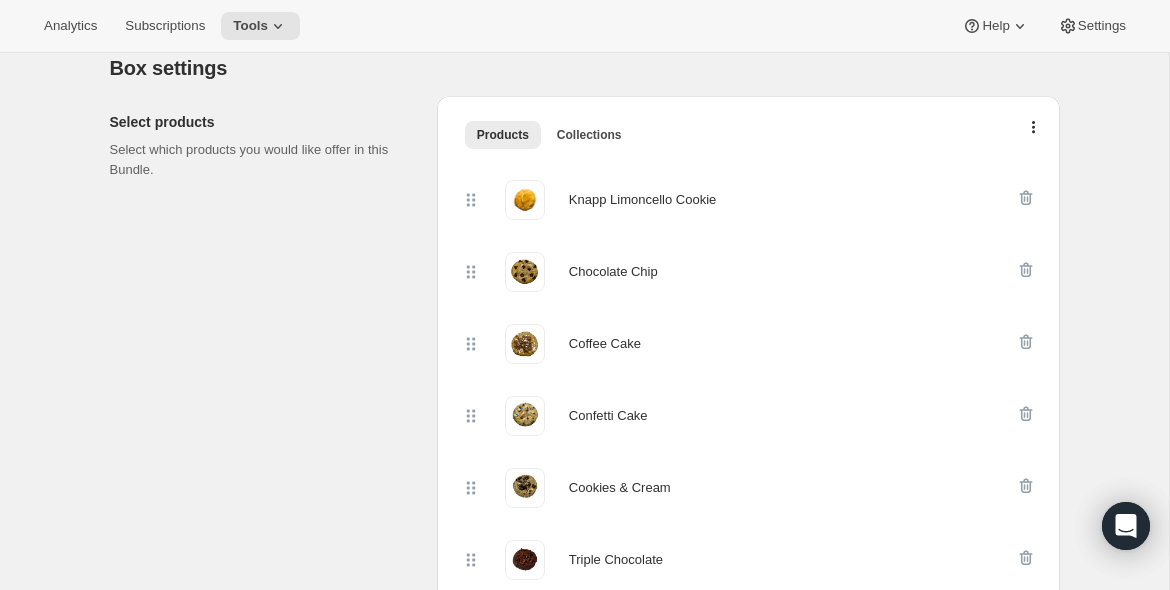 click on "Knapp Limoncello Cookie Chocolate Chip Coffee Cake Confetti Cake Cookies & Cream Triple Chocolate Red Velvet Manage products" at bounding box center (748, 430) 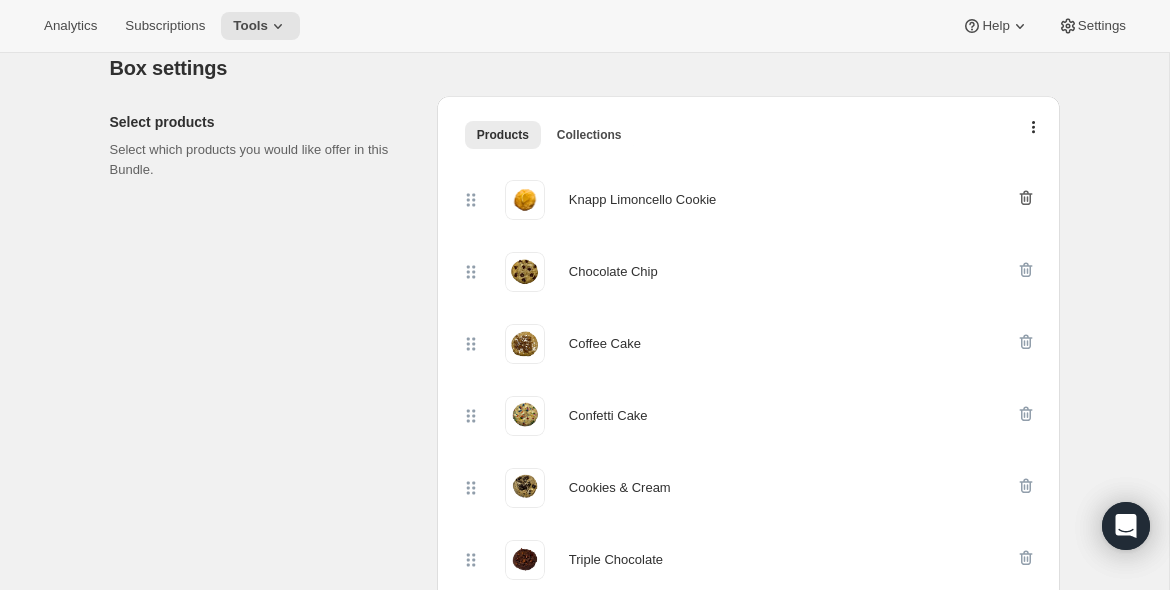 click 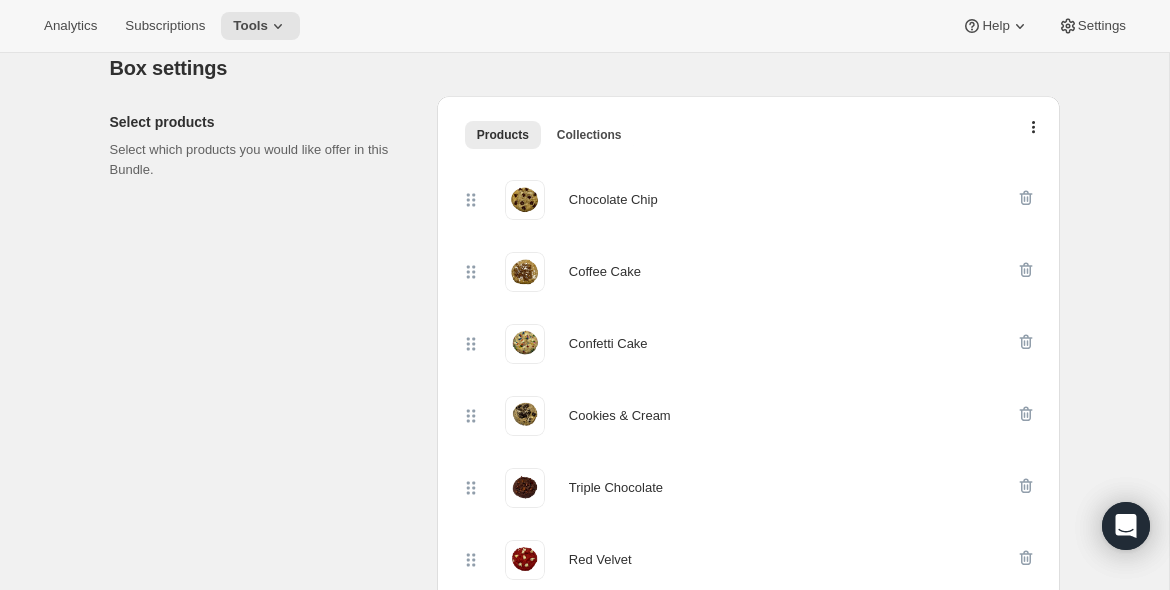 scroll, scrollTop: 400, scrollLeft: 0, axis: vertical 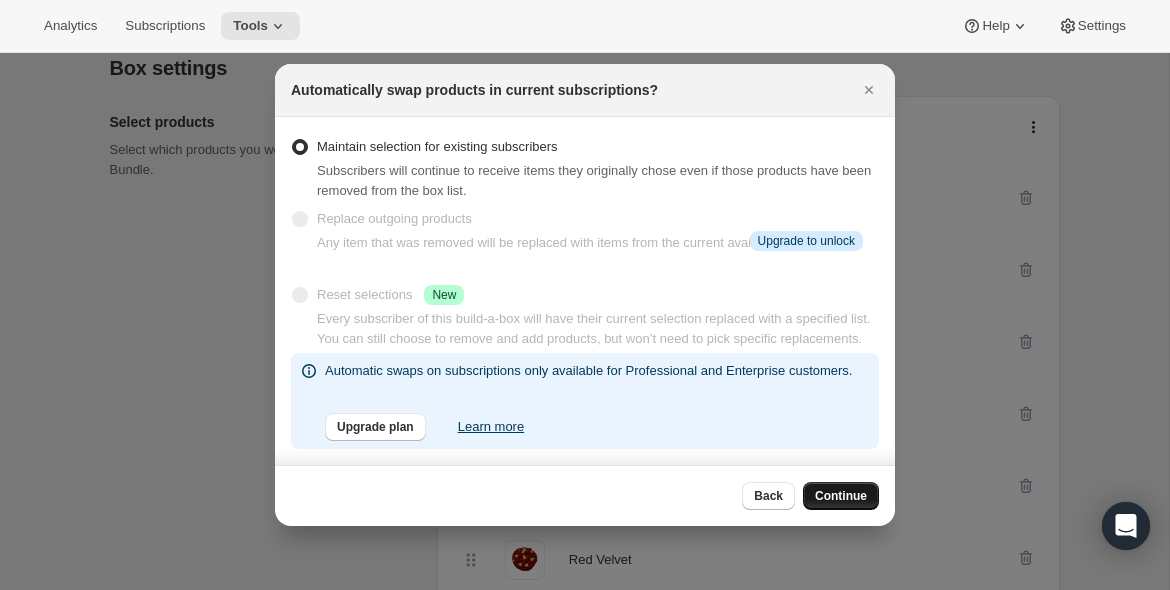 click on "Continue" at bounding box center (841, 496) 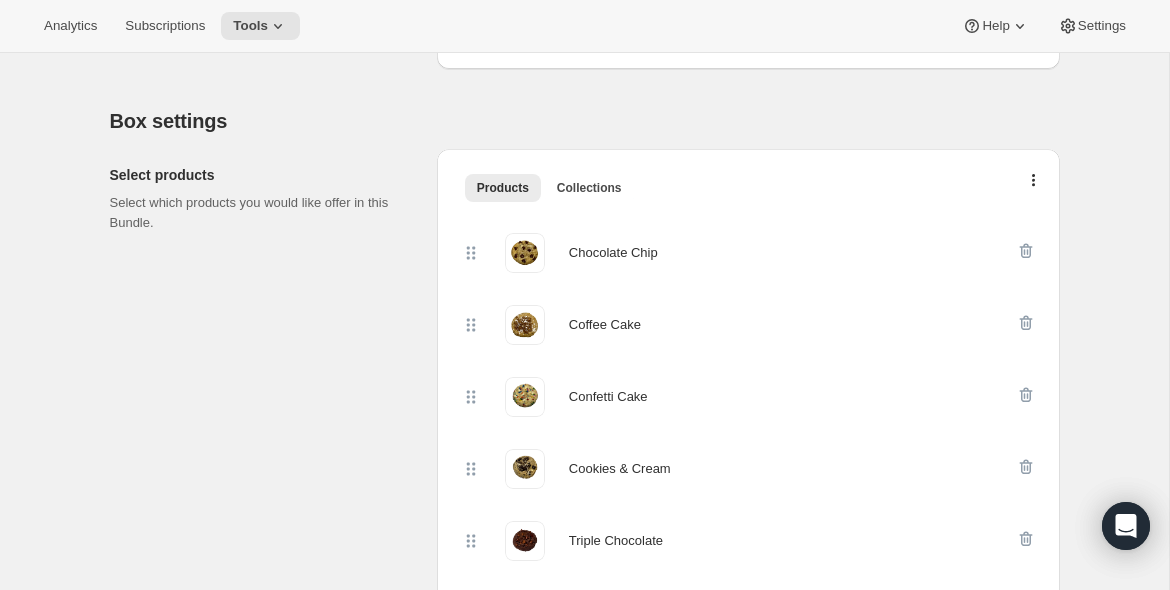 scroll, scrollTop: 135, scrollLeft: 0, axis: vertical 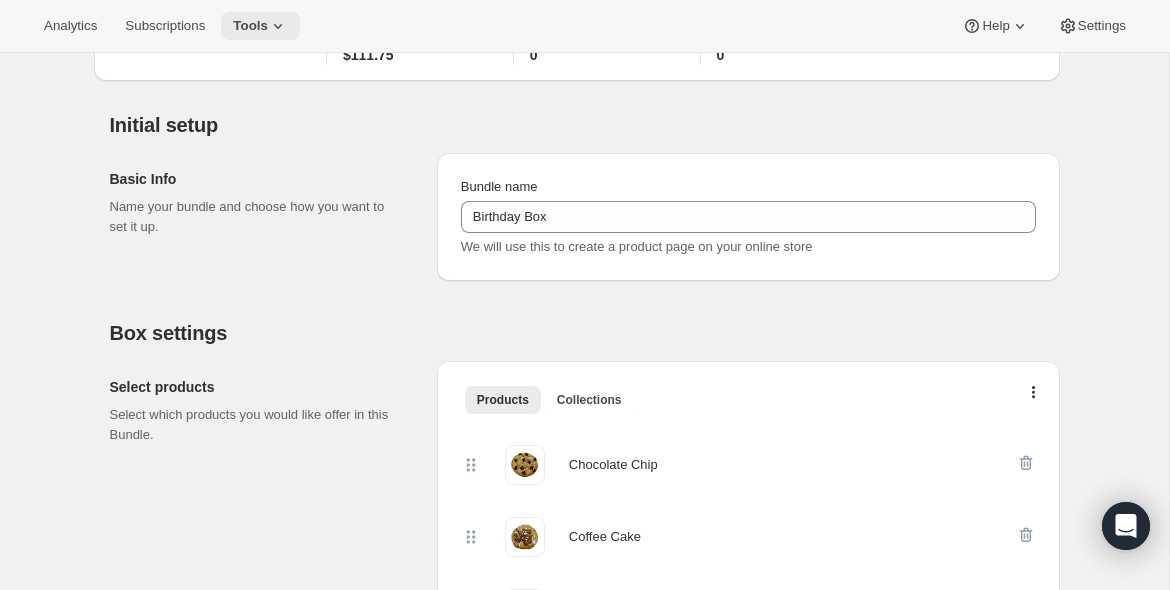 click on "Tools" at bounding box center (250, 26) 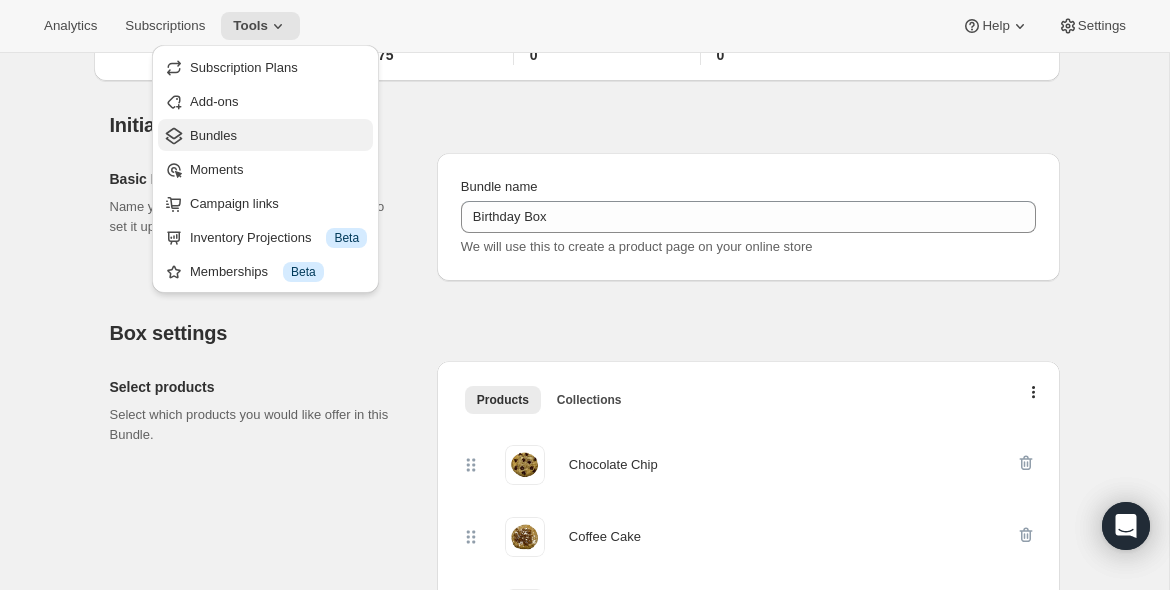 click on "Bundles" at bounding box center (213, 135) 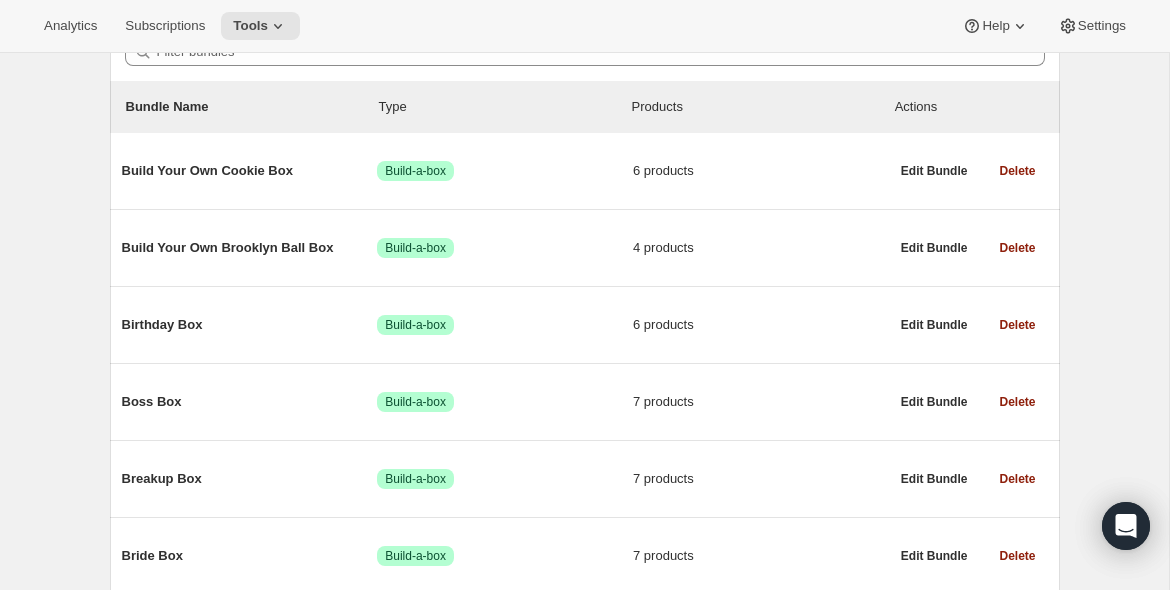 scroll, scrollTop: 287, scrollLeft: 0, axis: vertical 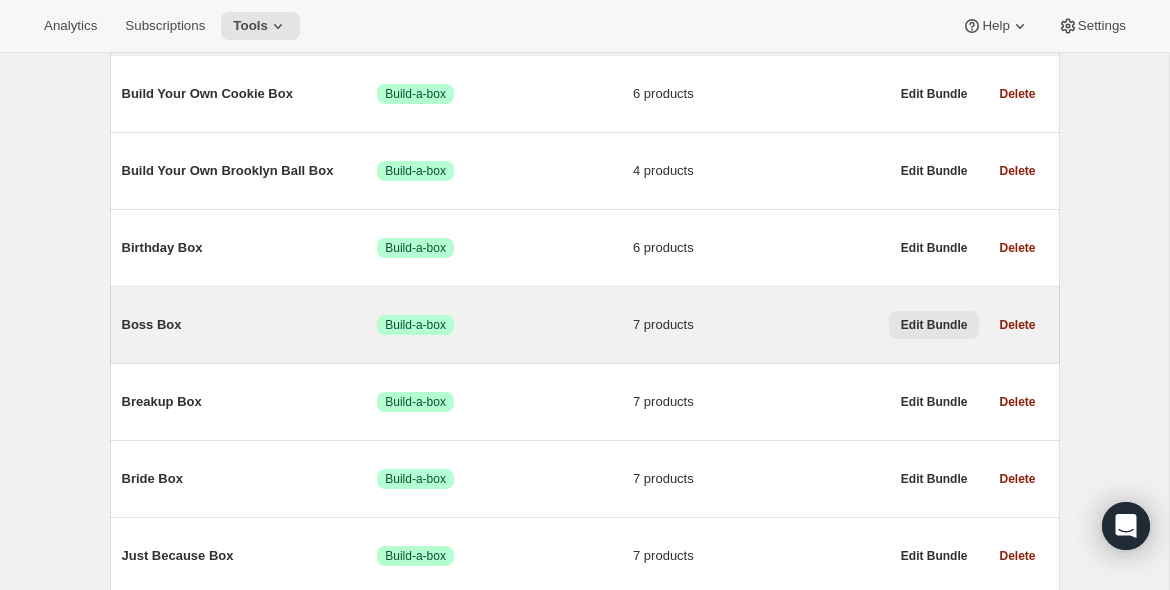 click on "Edit Bundle" at bounding box center [934, 325] 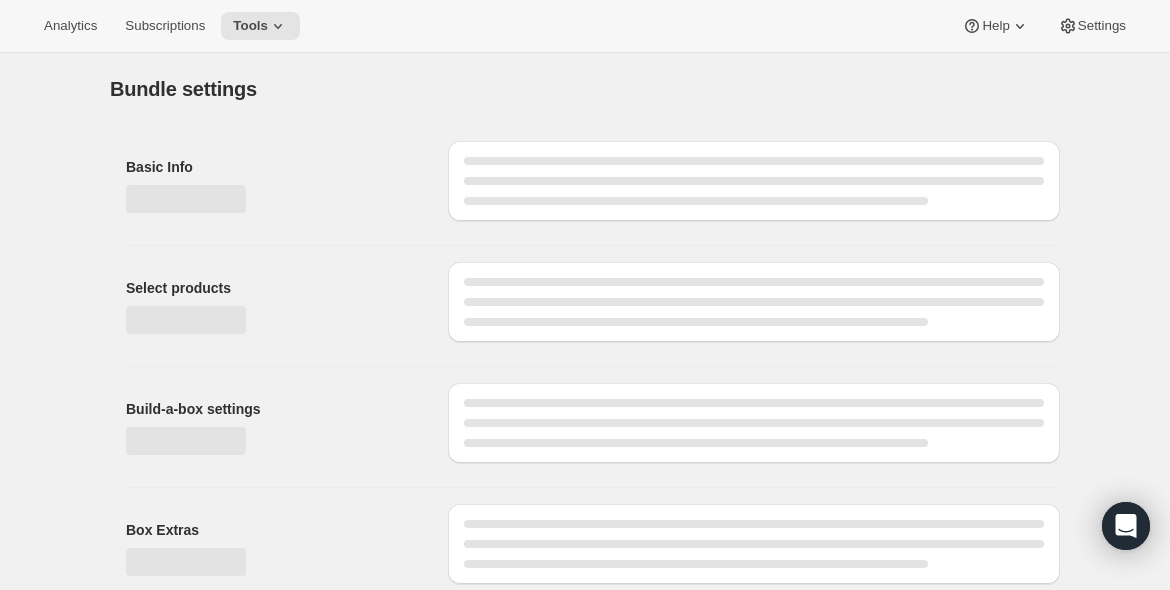 type on "Boss Box" 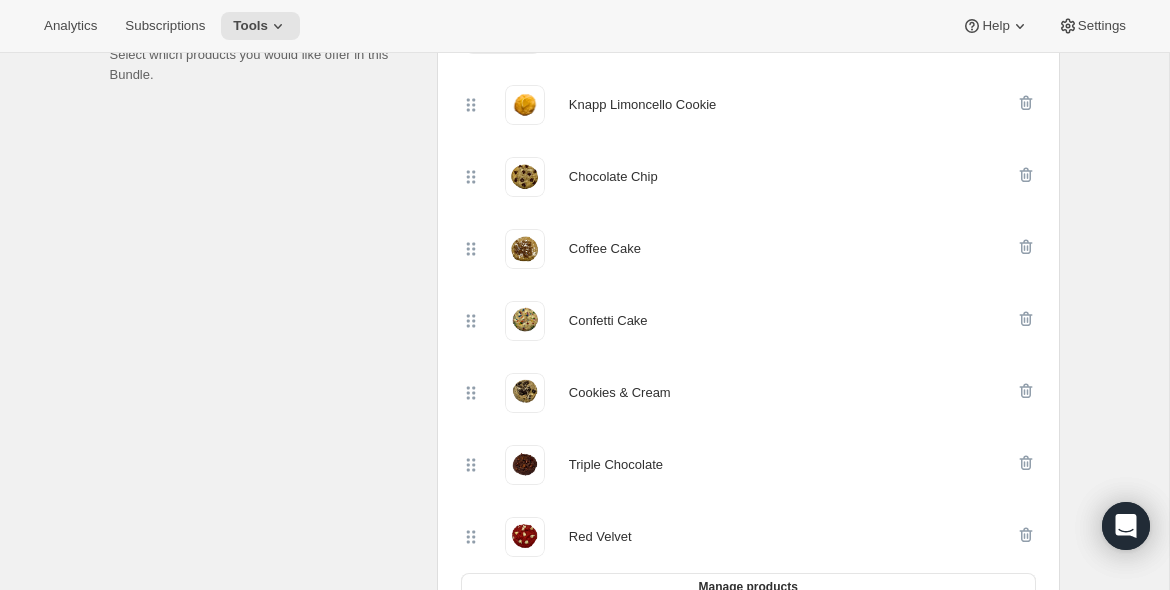 scroll, scrollTop: 492, scrollLeft: 0, axis: vertical 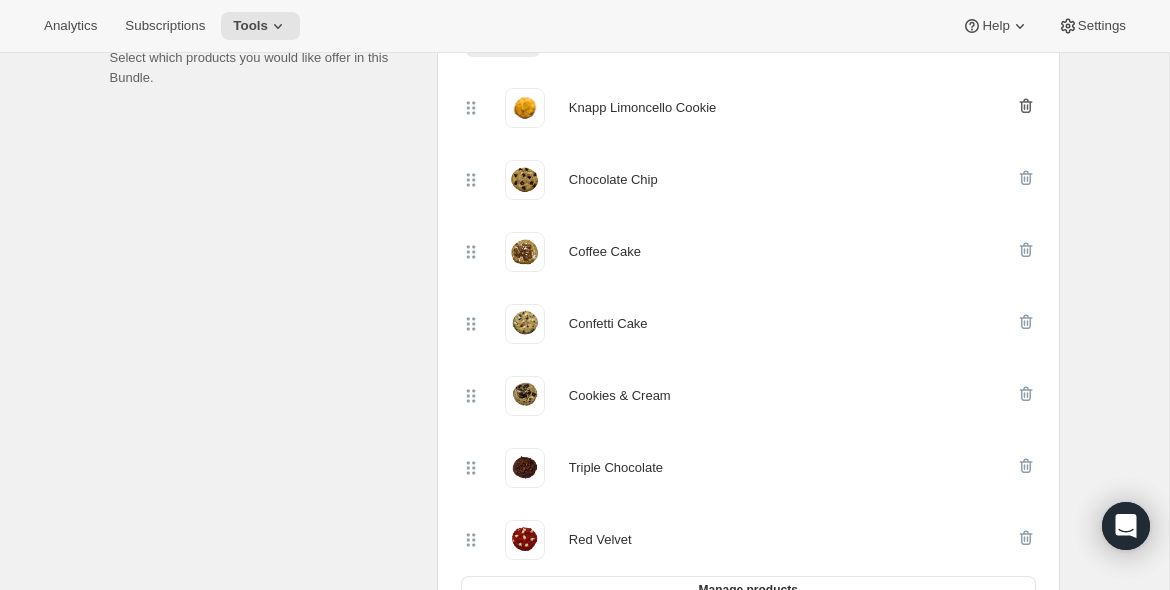 click 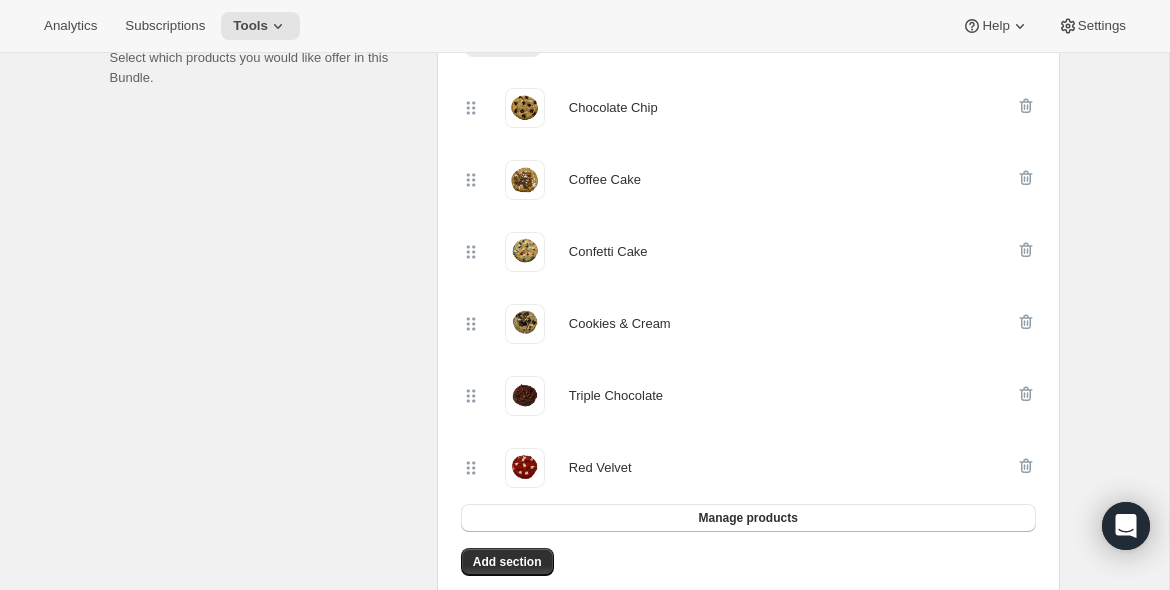 scroll, scrollTop: 492, scrollLeft: 0, axis: vertical 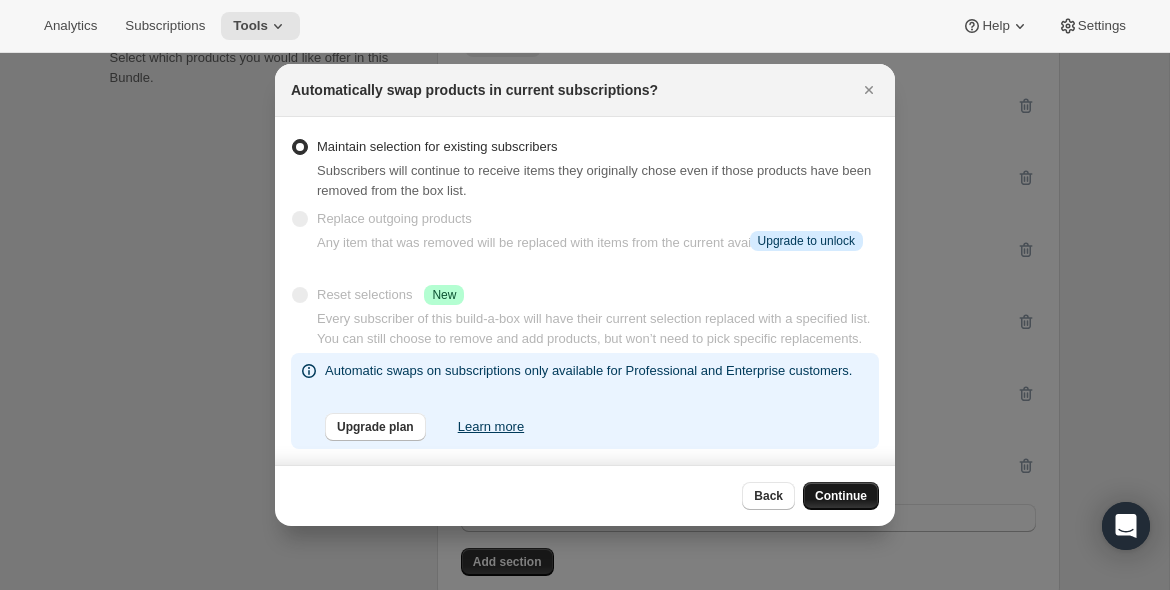 click on "Continue" at bounding box center [841, 496] 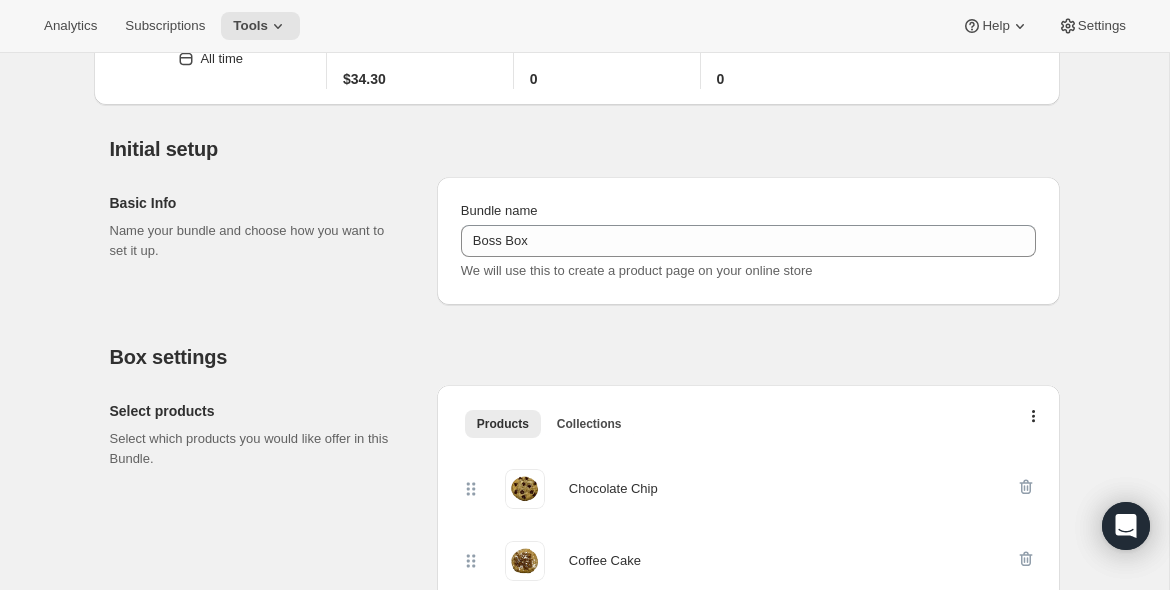 scroll, scrollTop: 0, scrollLeft: 0, axis: both 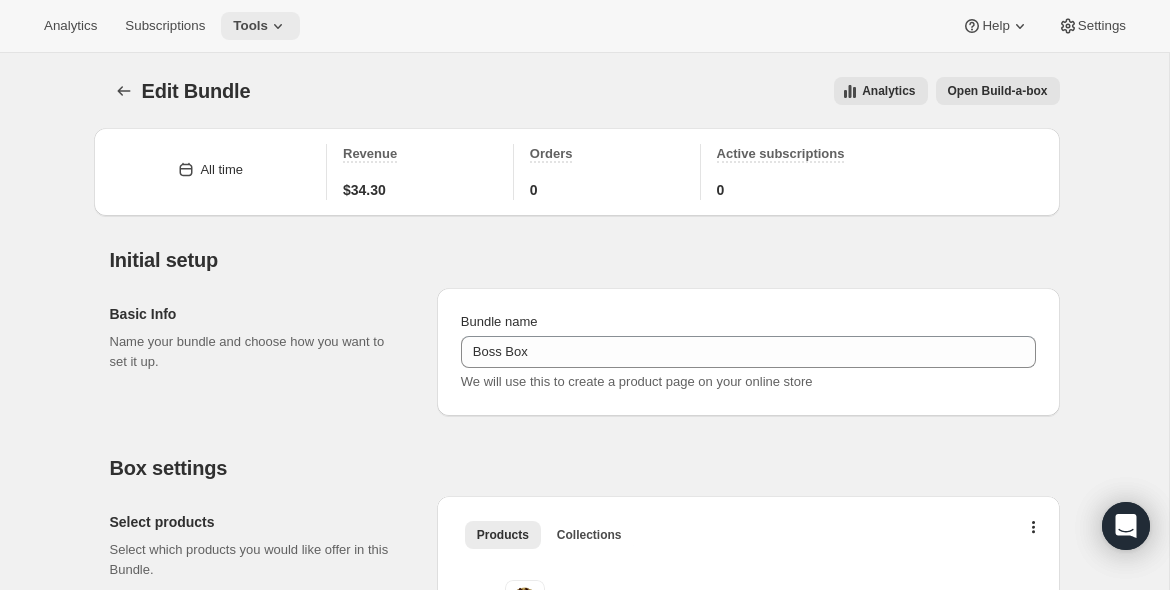 click on "Tools" at bounding box center [250, 26] 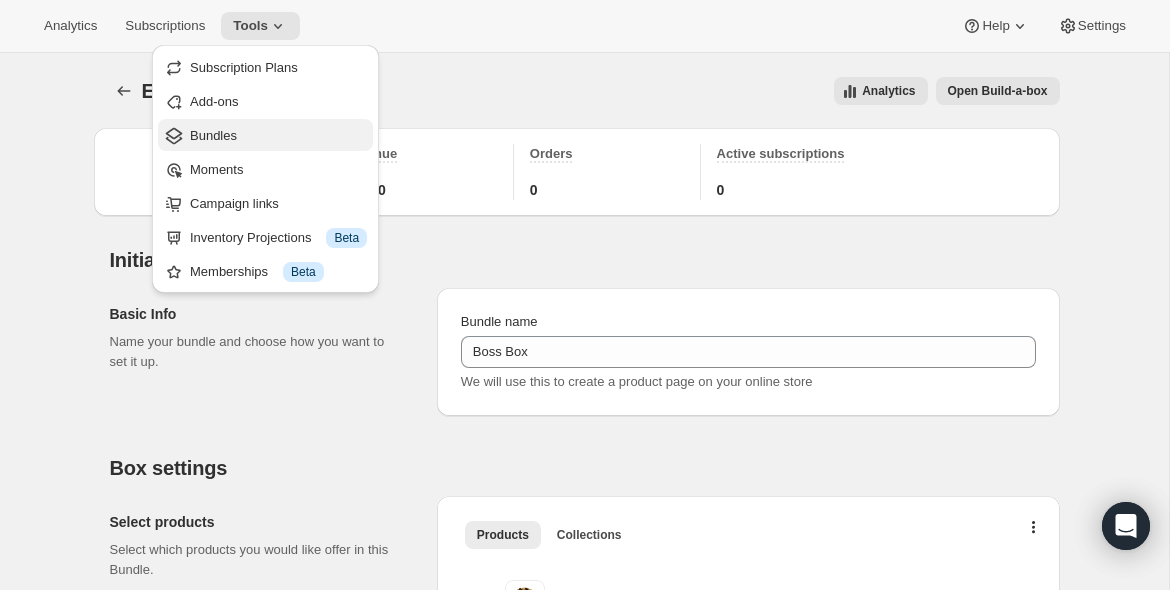 click on "Bundles" at bounding box center (213, 135) 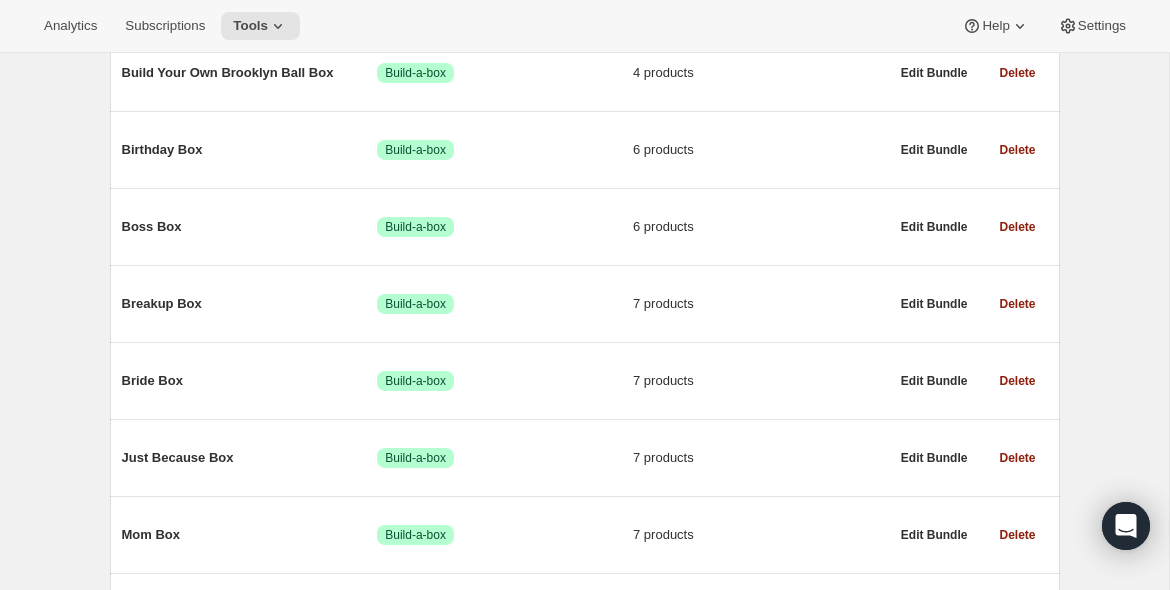 scroll, scrollTop: 405, scrollLeft: 0, axis: vertical 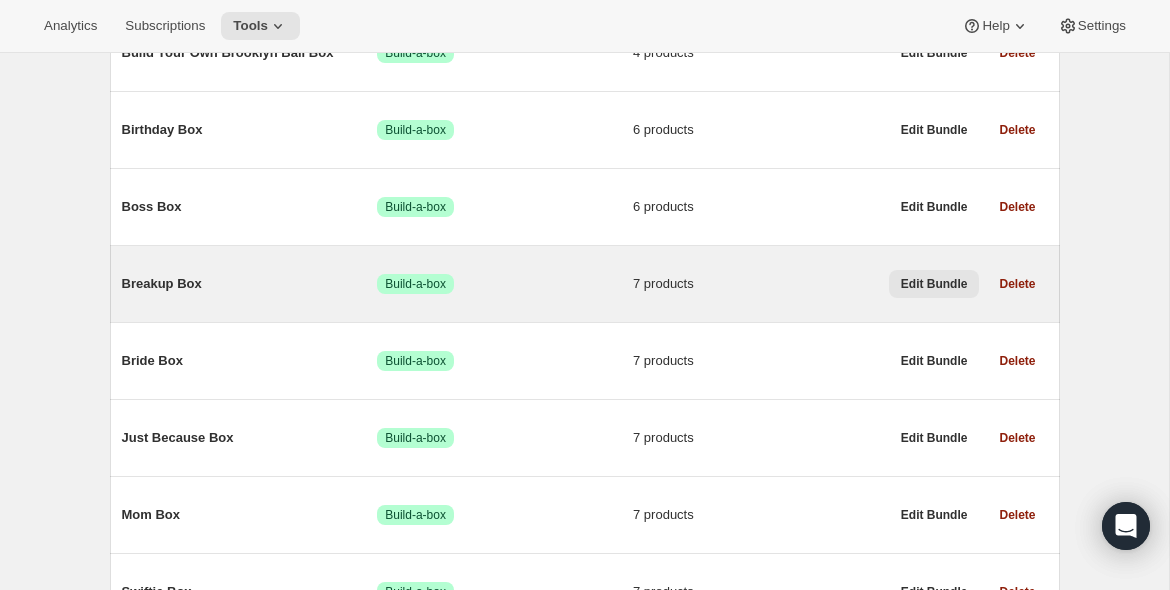 click on "Edit Bundle" at bounding box center [934, 284] 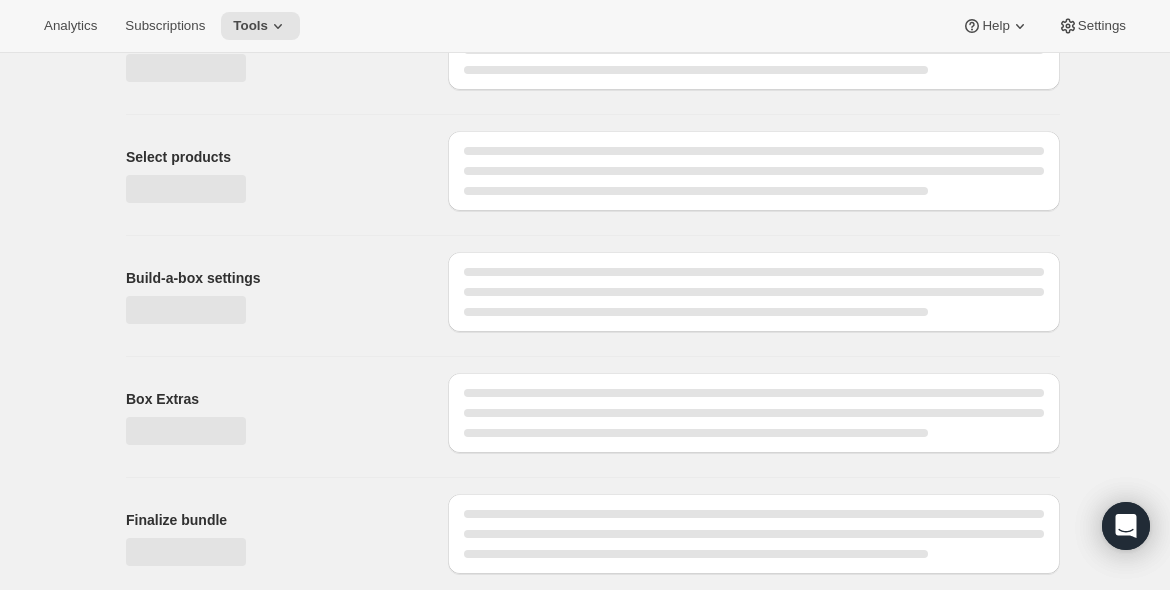 scroll, scrollTop: 0, scrollLeft: 0, axis: both 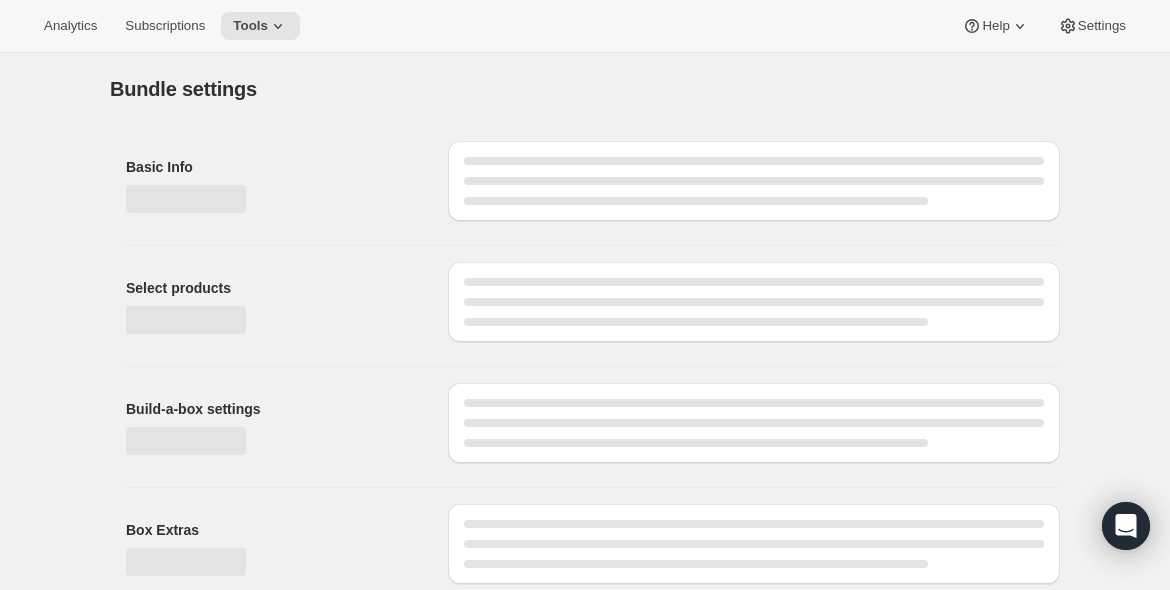 type on "Breakup Box" 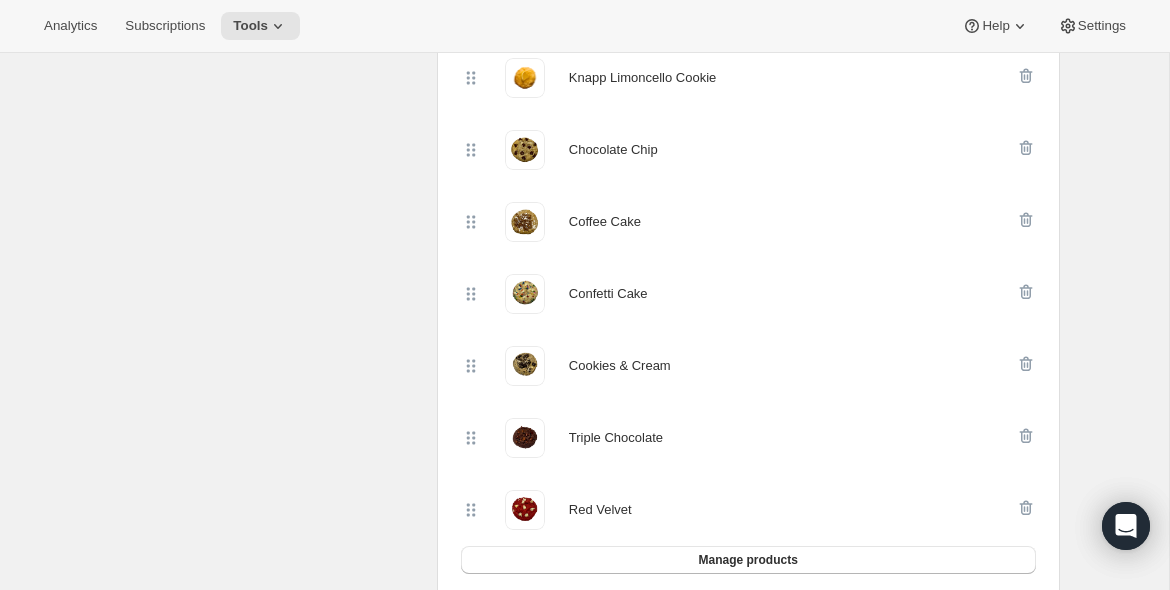 scroll, scrollTop: 493, scrollLeft: 0, axis: vertical 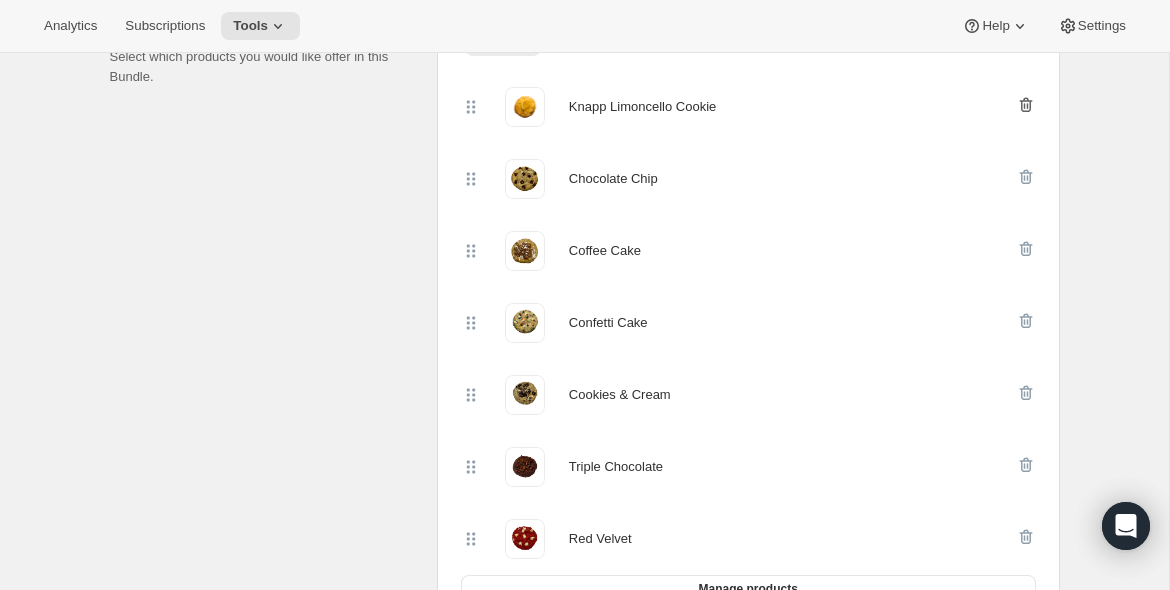 click 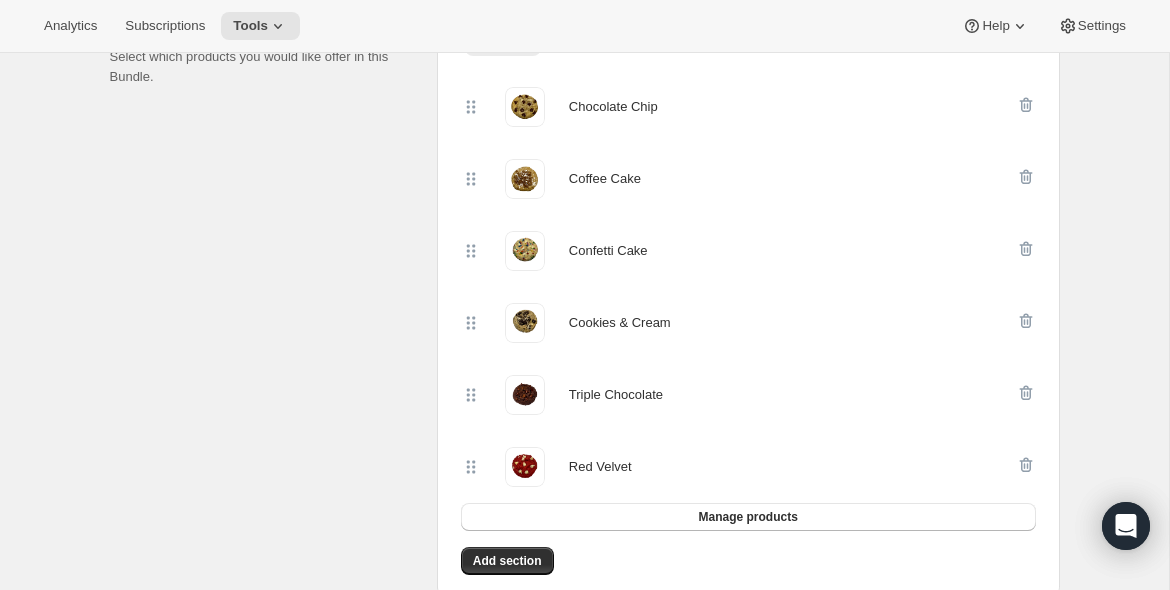 scroll, scrollTop: 0, scrollLeft: 0, axis: both 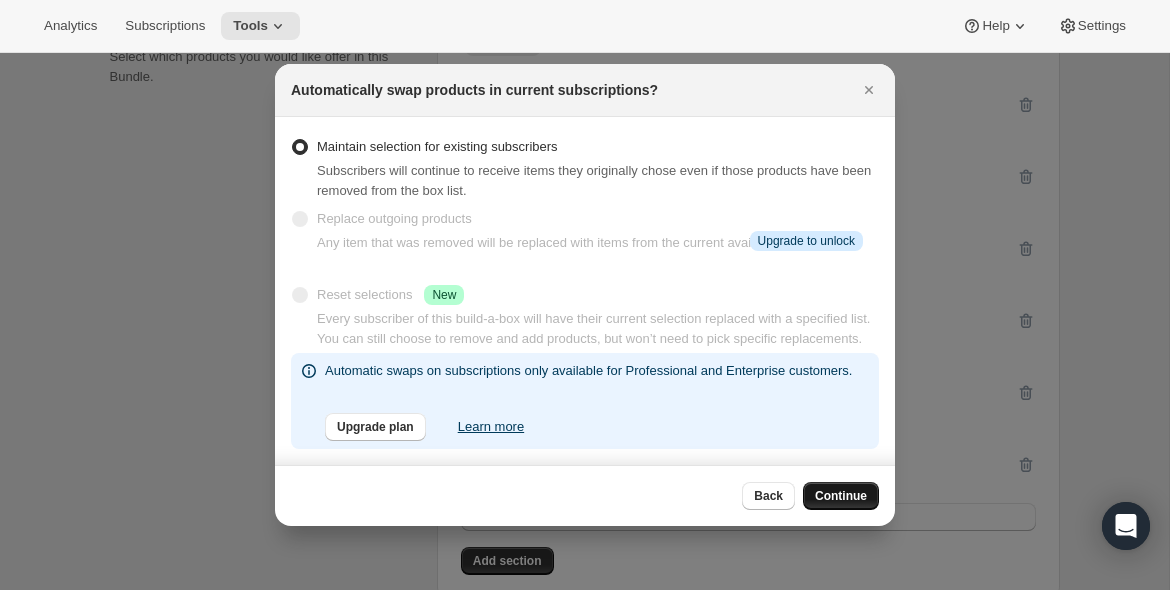 click on "Continue" at bounding box center (841, 496) 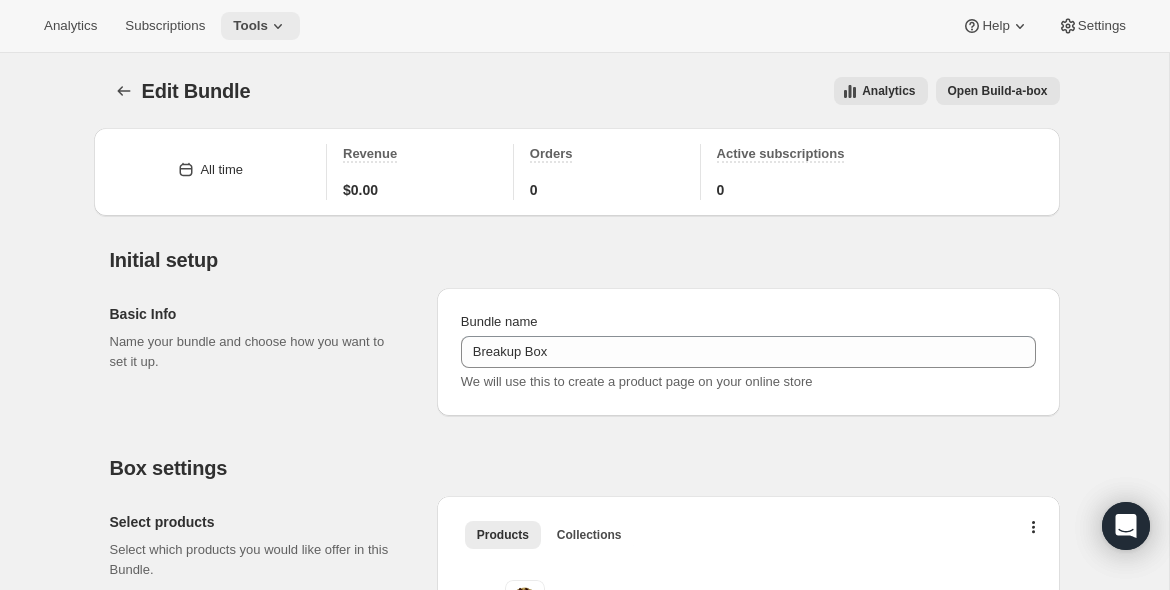 click on "Tools" at bounding box center (250, 26) 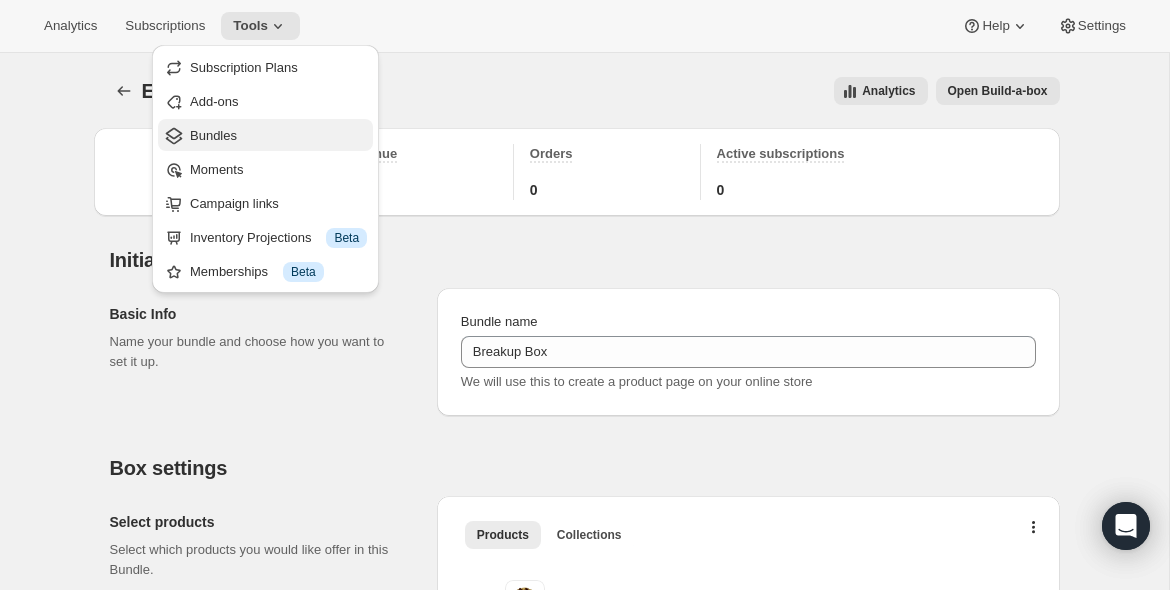 click on "Bundles" at bounding box center [278, 136] 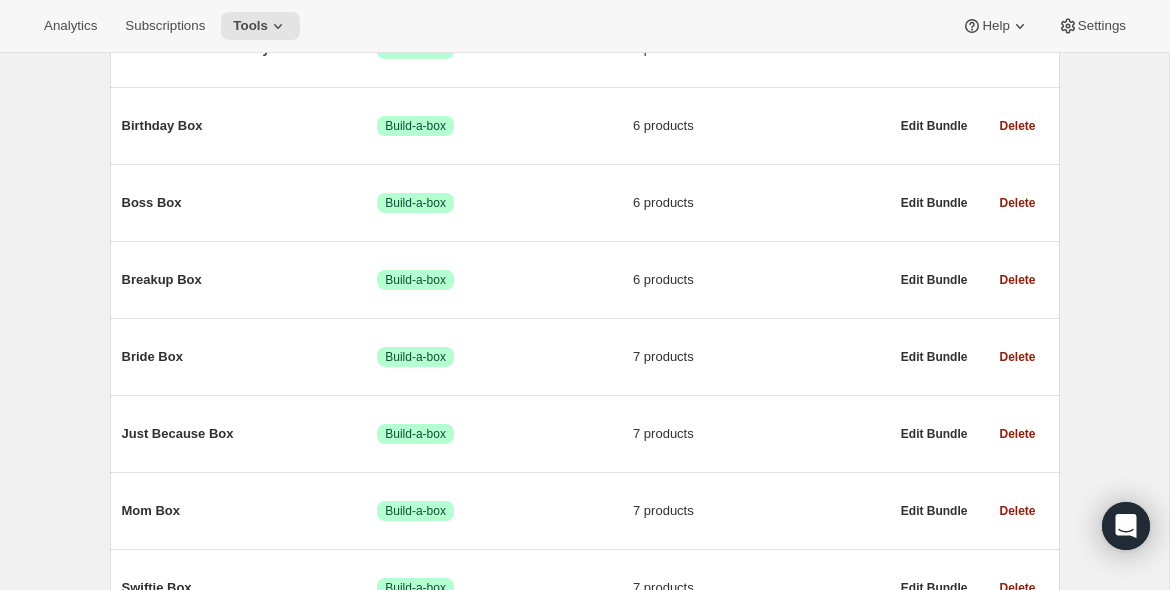 scroll, scrollTop: 432, scrollLeft: 0, axis: vertical 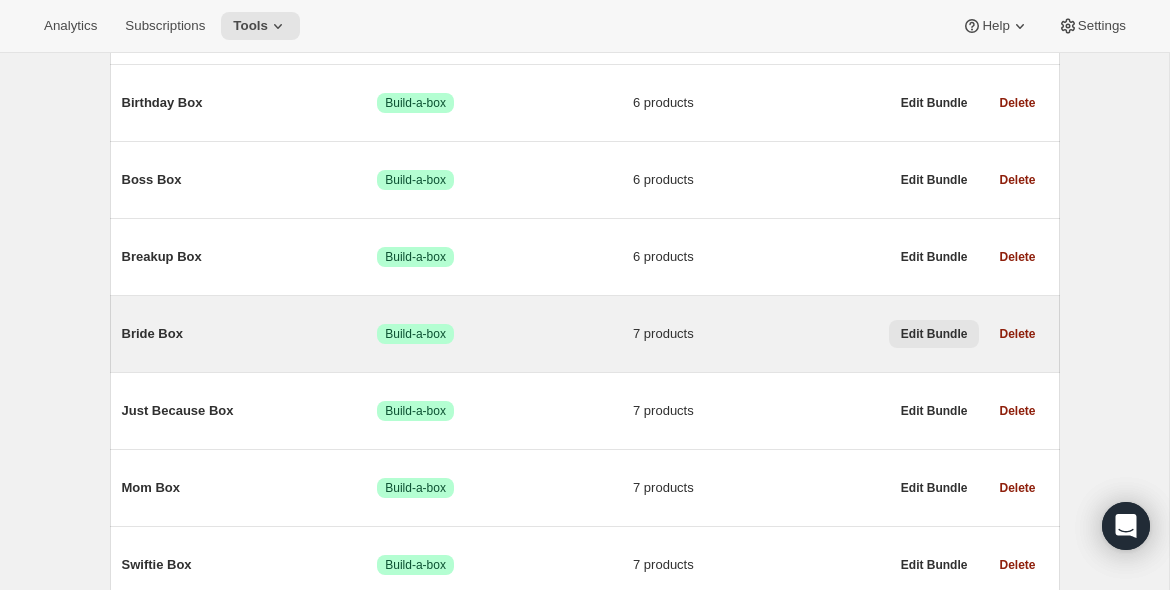 click on "Edit Bundle" at bounding box center [934, 334] 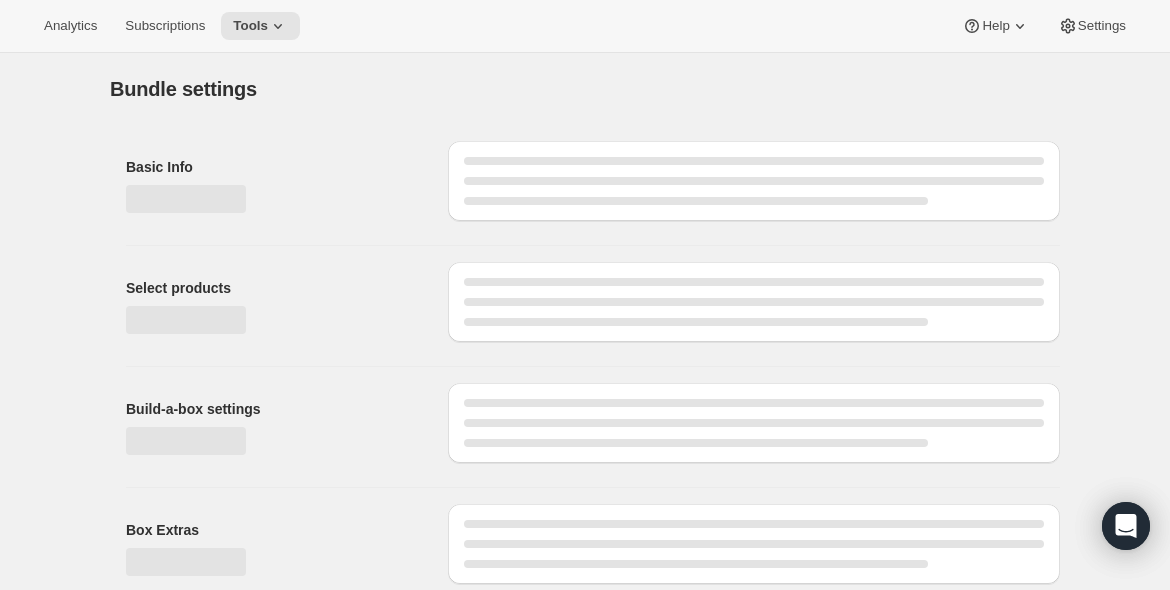 type on "Bride Box" 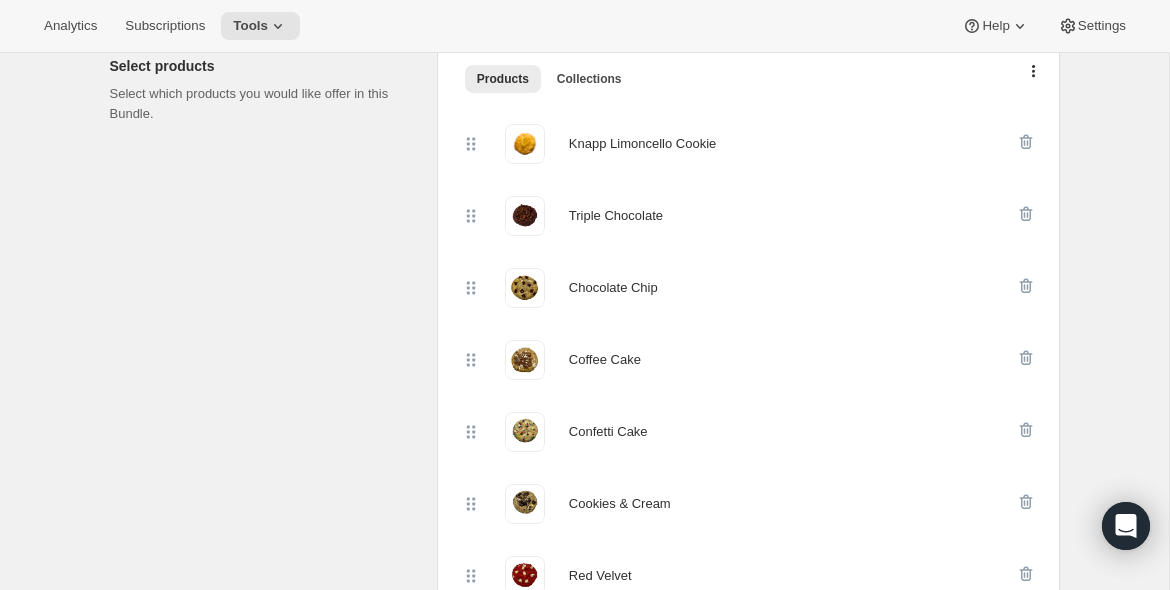 scroll, scrollTop: 453, scrollLeft: 0, axis: vertical 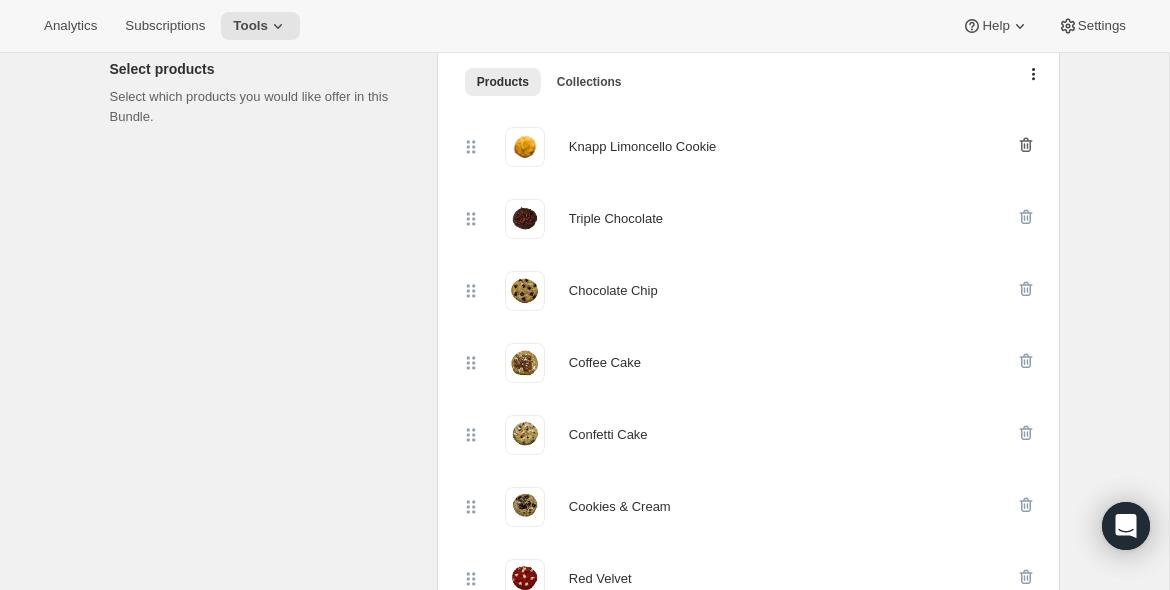 click 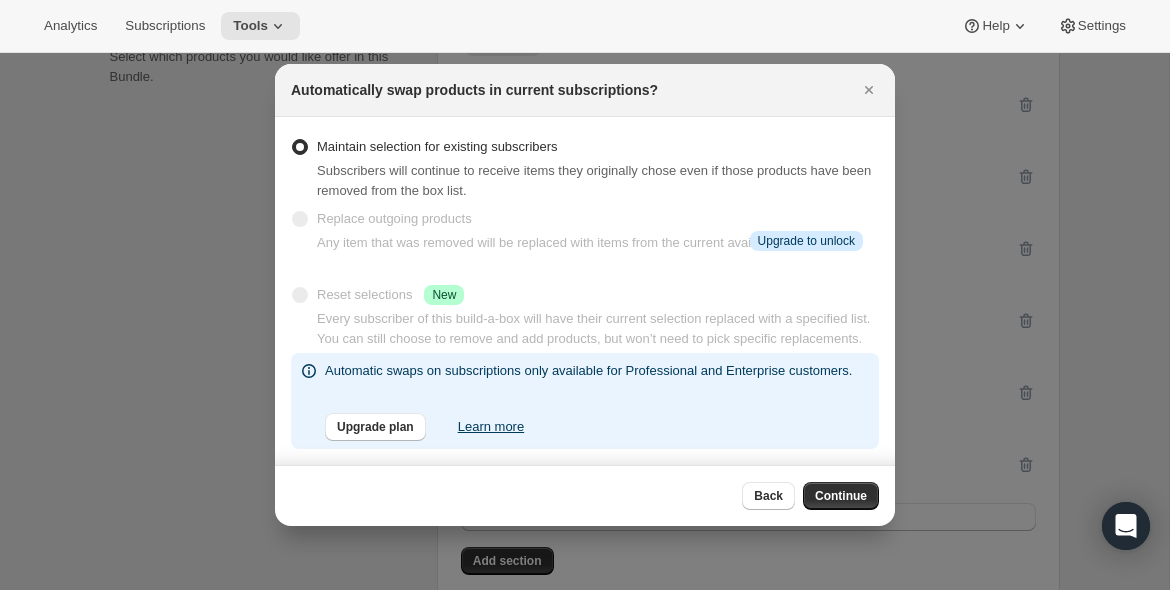 scroll, scrollTop: 0, scrollLeft: 0, axis: both 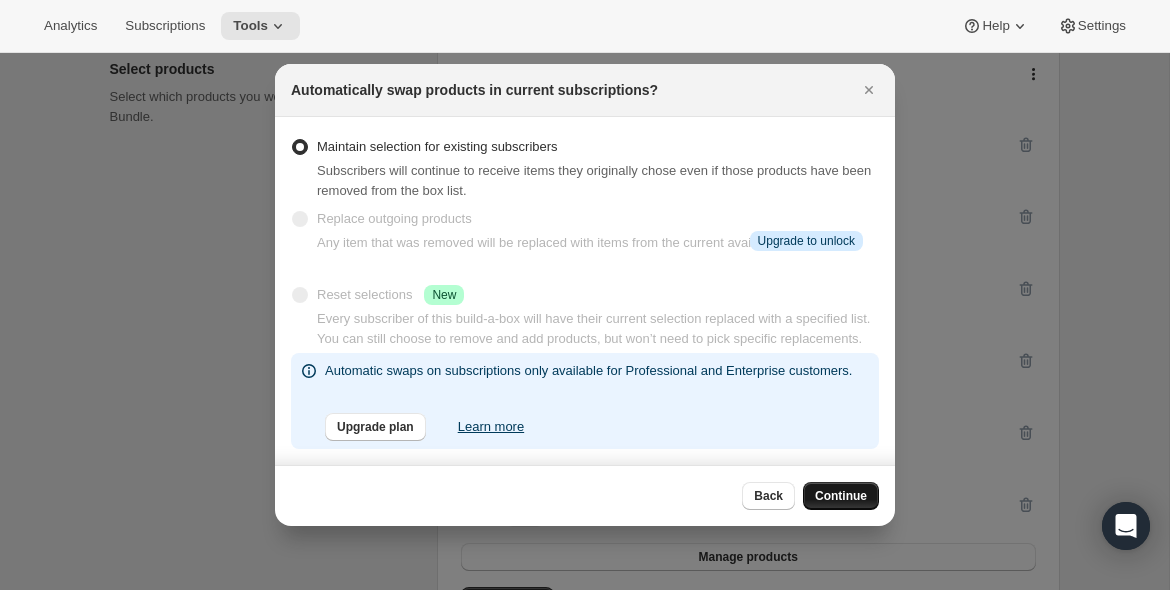 click on "Continue" at bounding box center [841, 496] 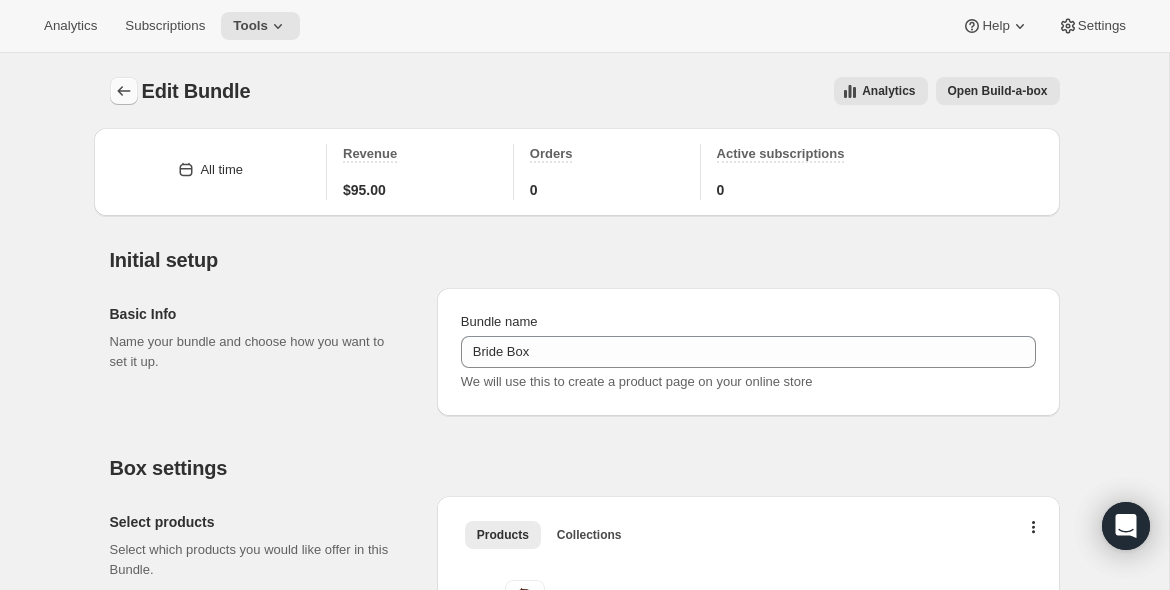 click 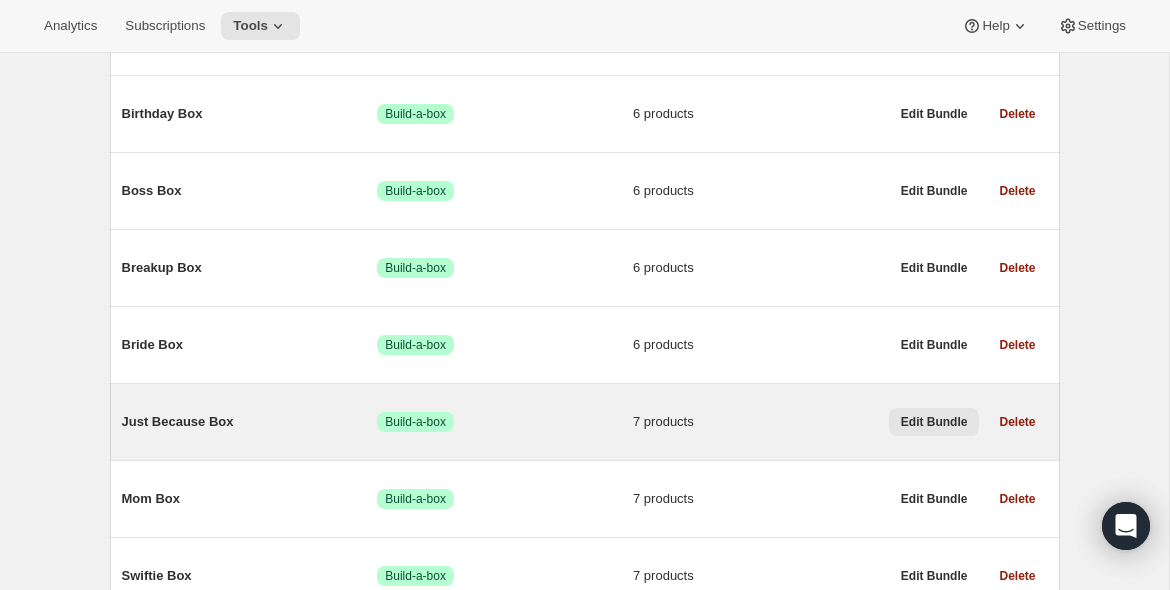 click on "Edit Bundle" at bounding box center (934, 422) 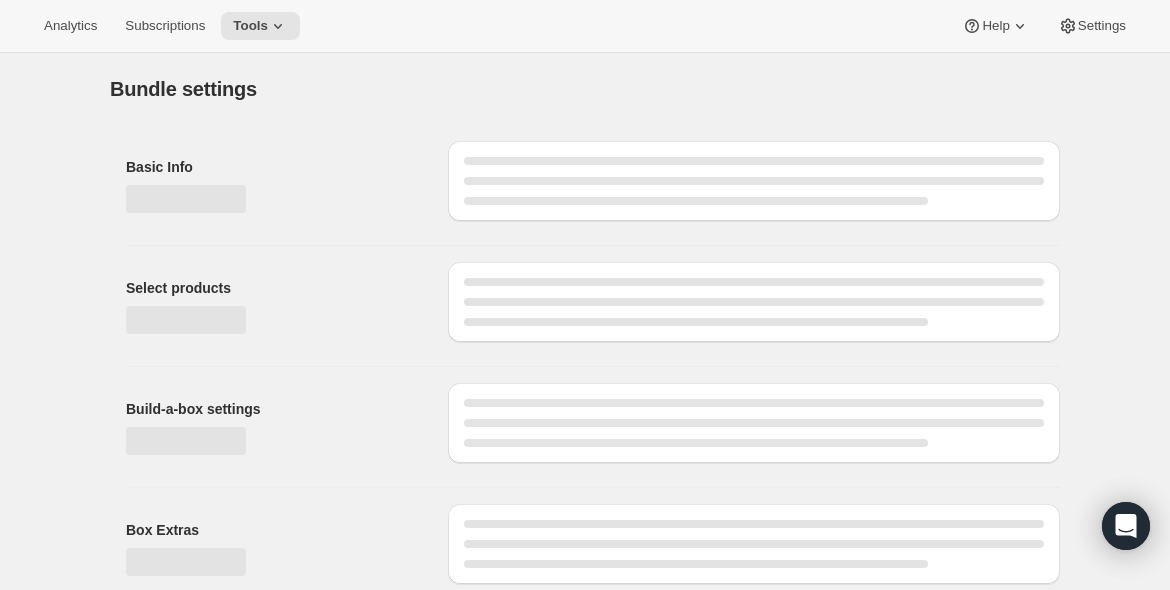 type on "Just Because Box" 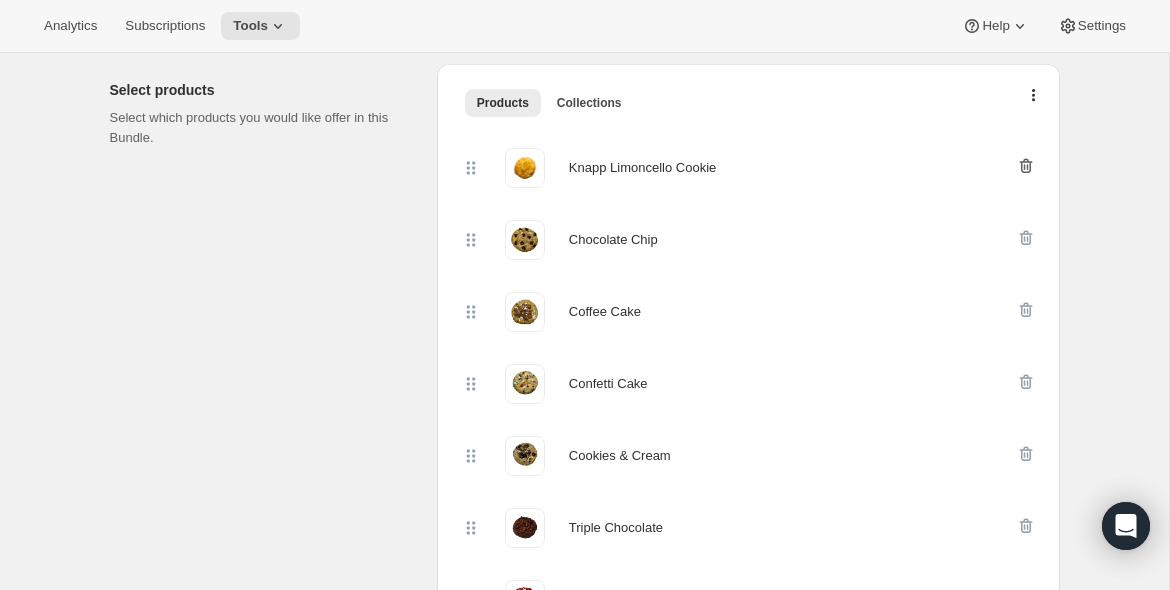 click 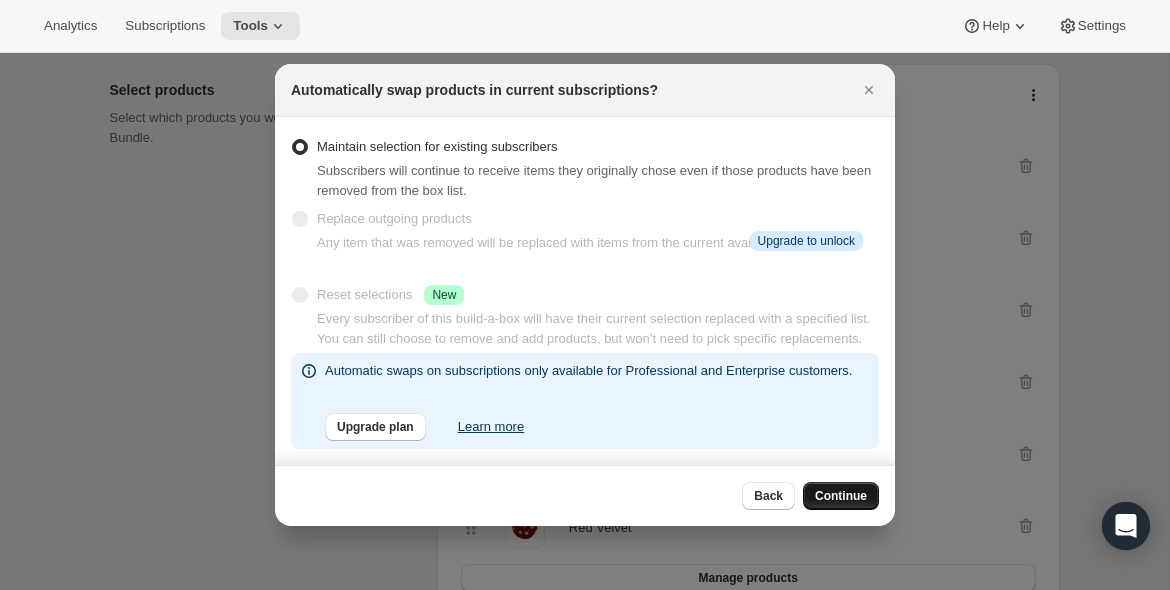 click on "Continue" at bounding box center [841, 496] 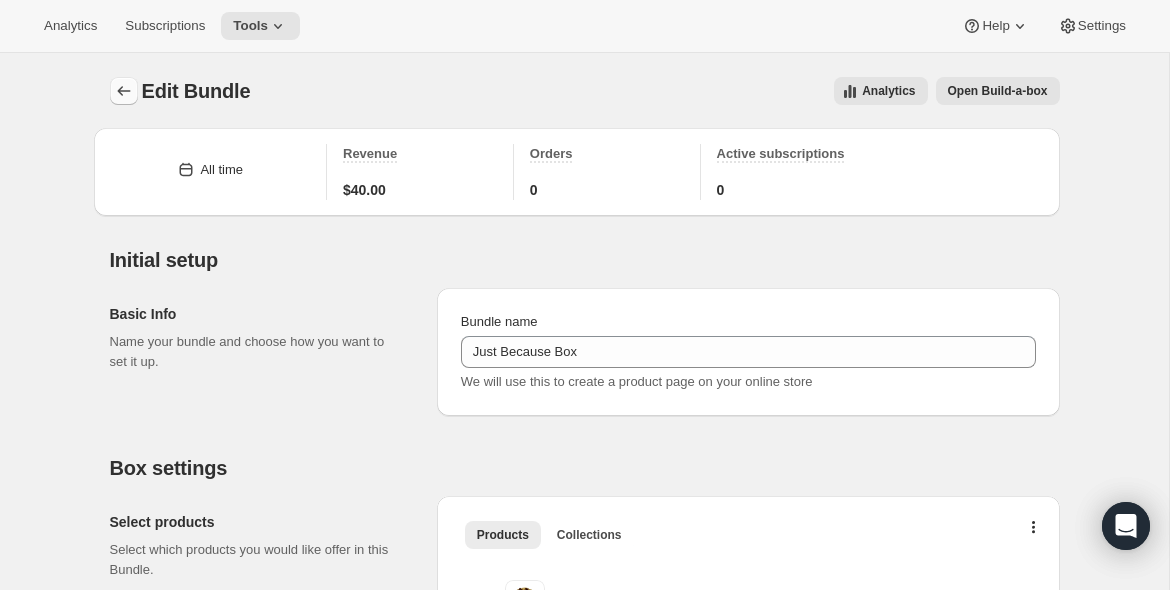 click 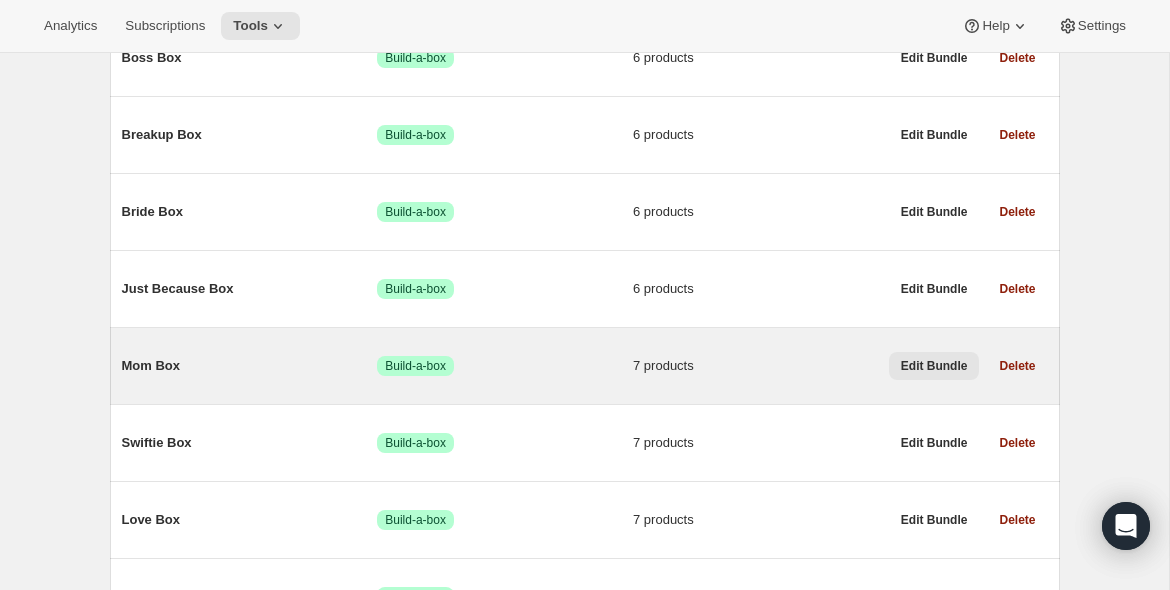 click on "Edit Bundle" at bounding box center (934, 366) 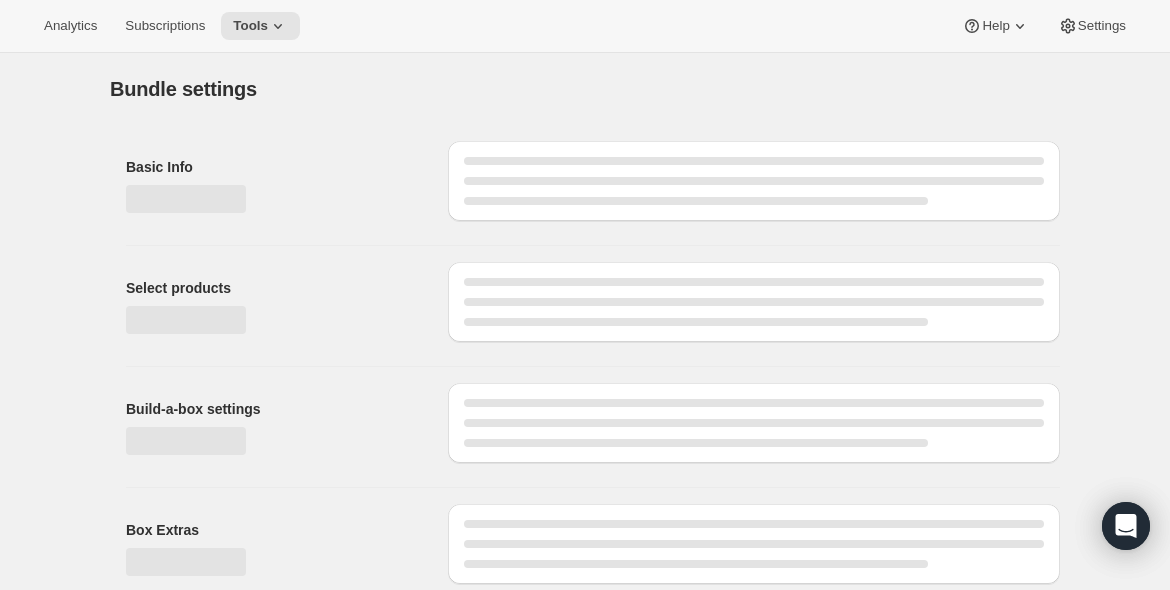 type on "Mom Box" 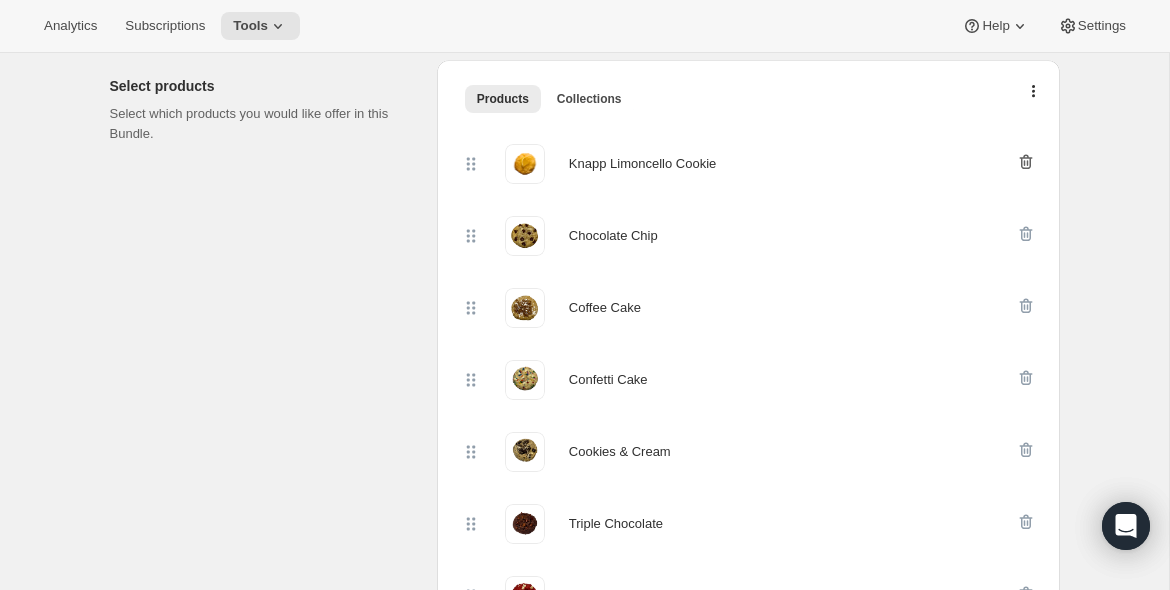 click 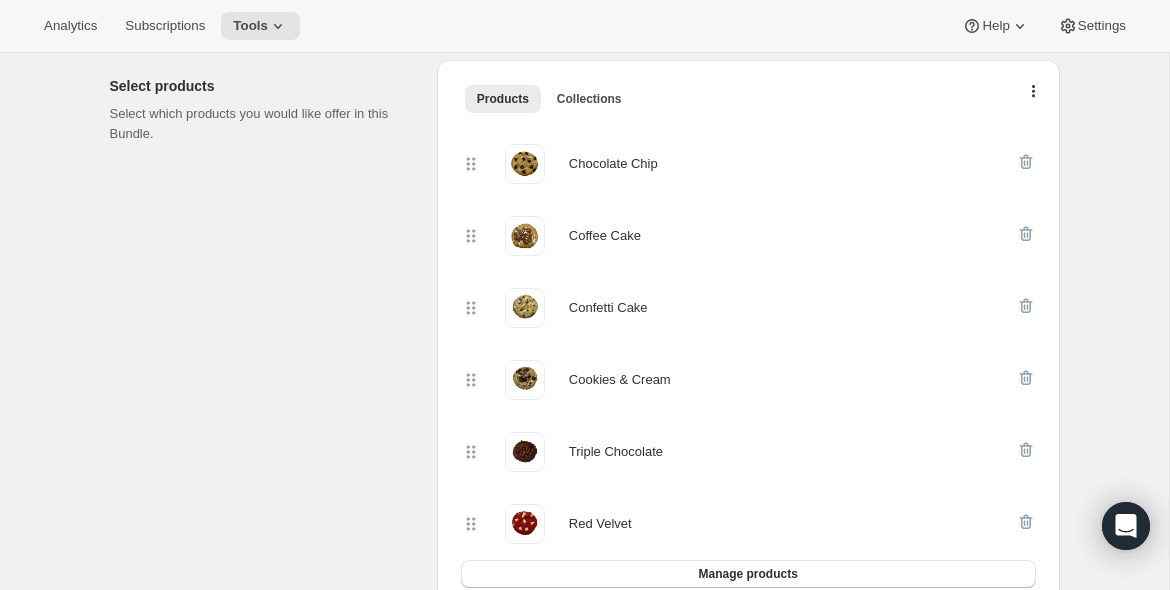 scroll, scrollTop: 436, scrollLeft: 0, axis: vertical 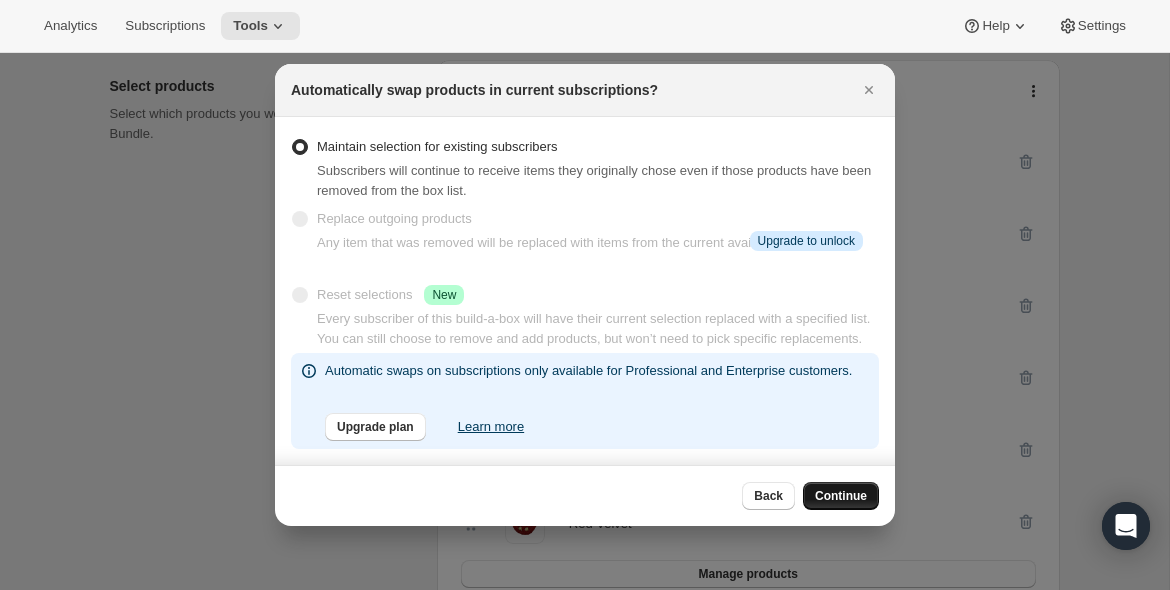 click on "Continue" at bounding box center (841, 496) 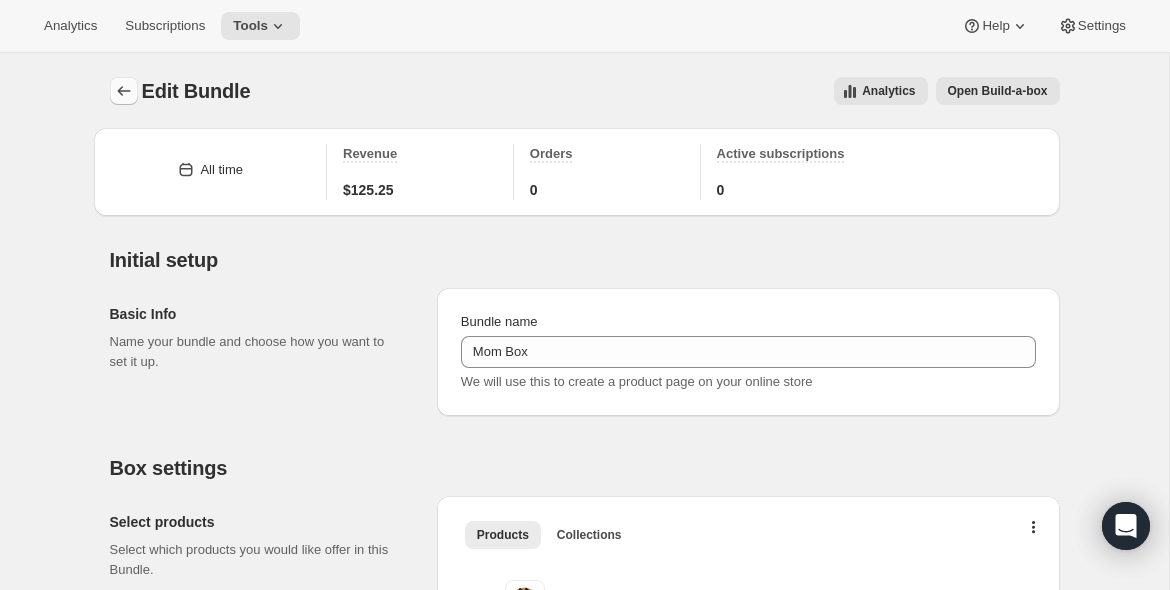 click 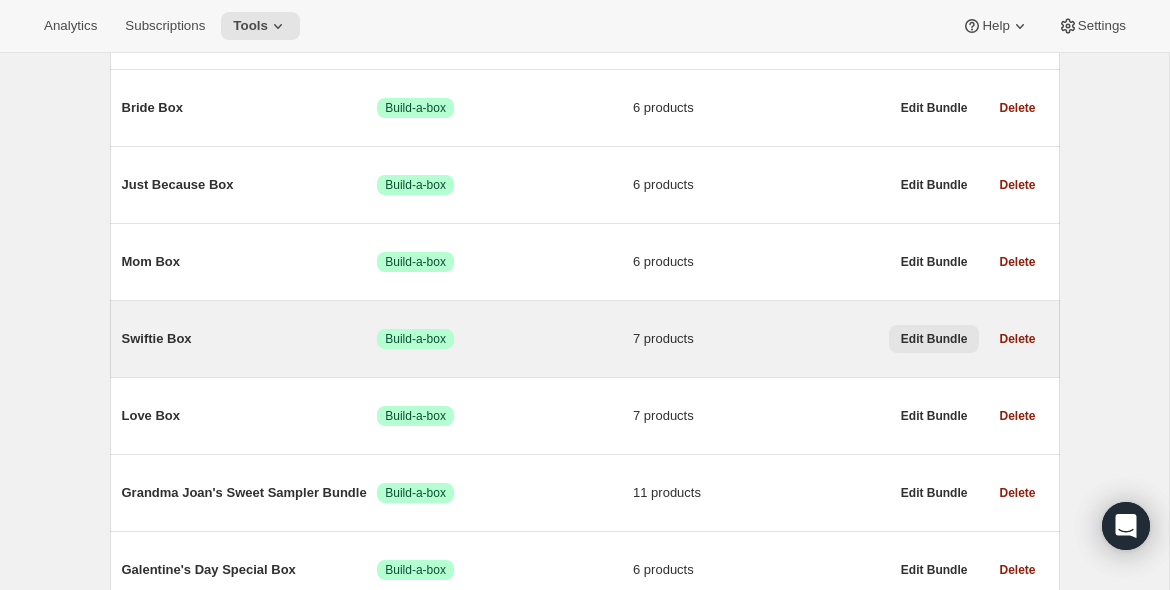 click on "Edit Bundle" at bounding box center (934, 339) 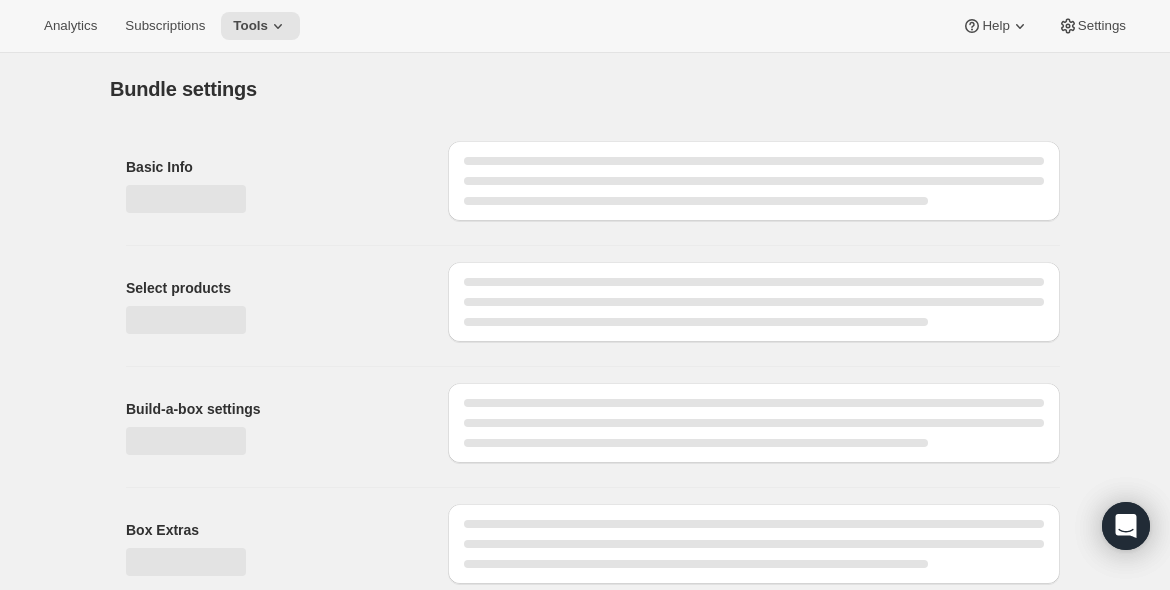 type on "Swiftie Box" 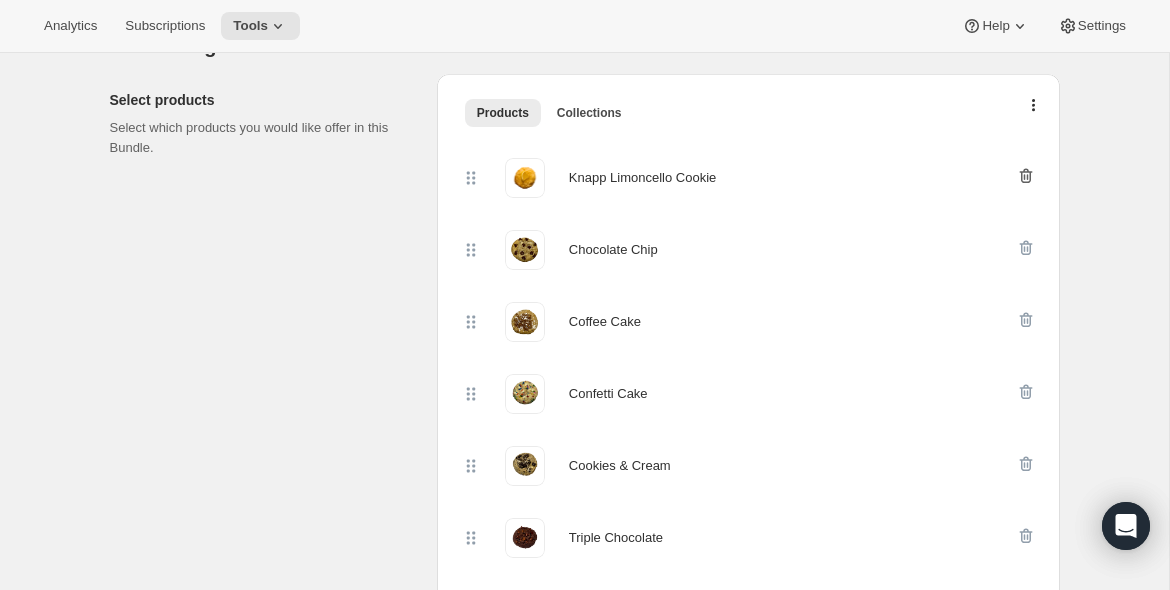 click 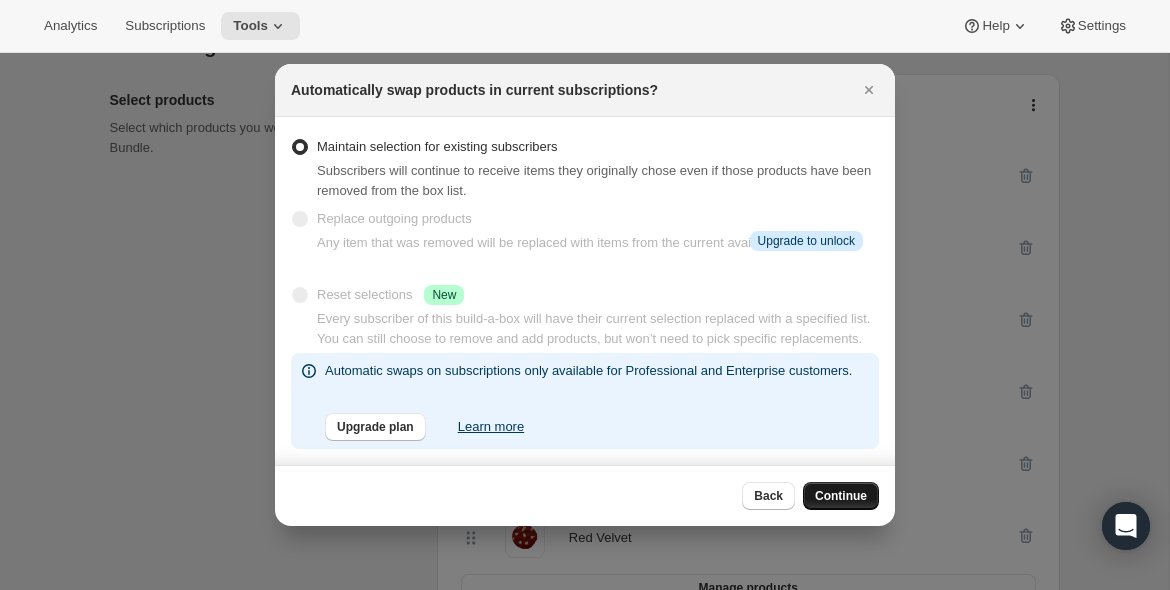 click on "Continue" at bounding box center (841, 496) 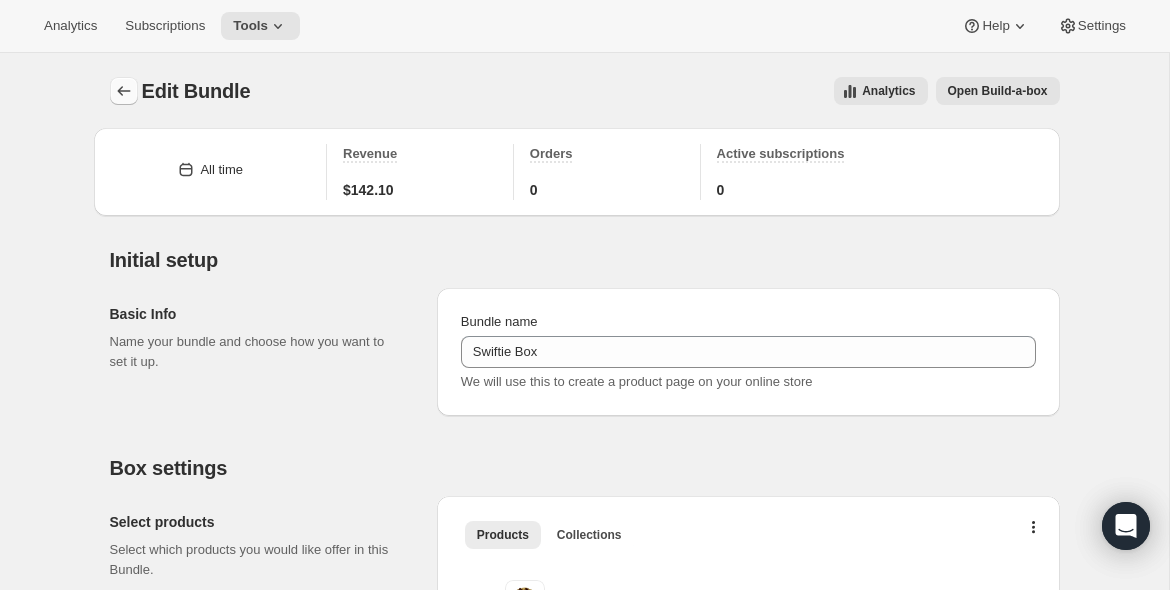 click 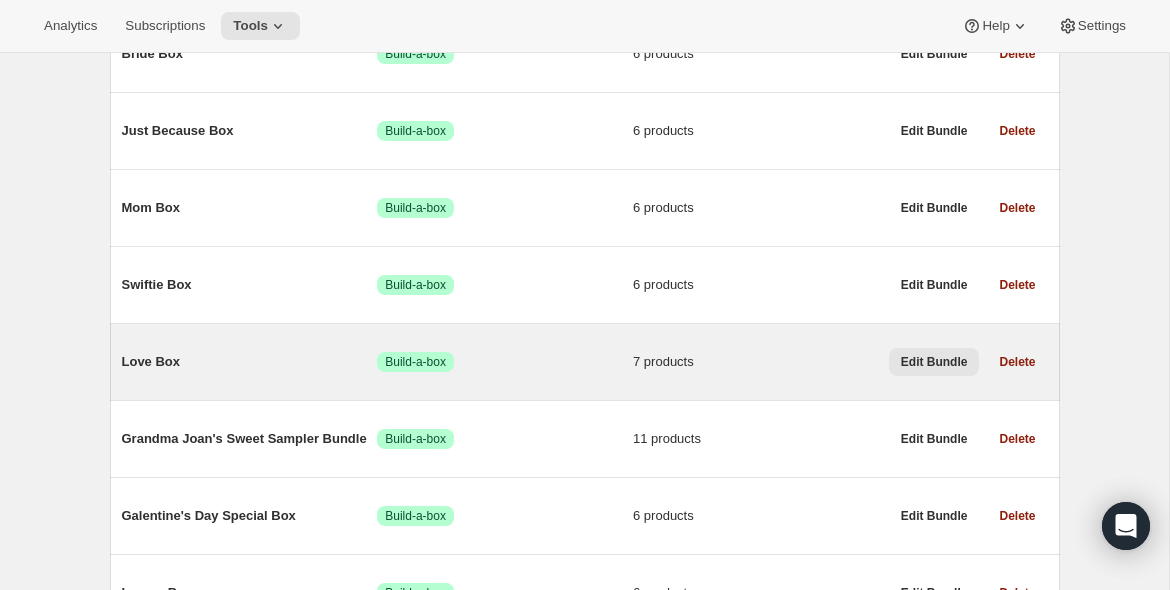 click on "Edit Bundle" at bounding box center [934, 362] 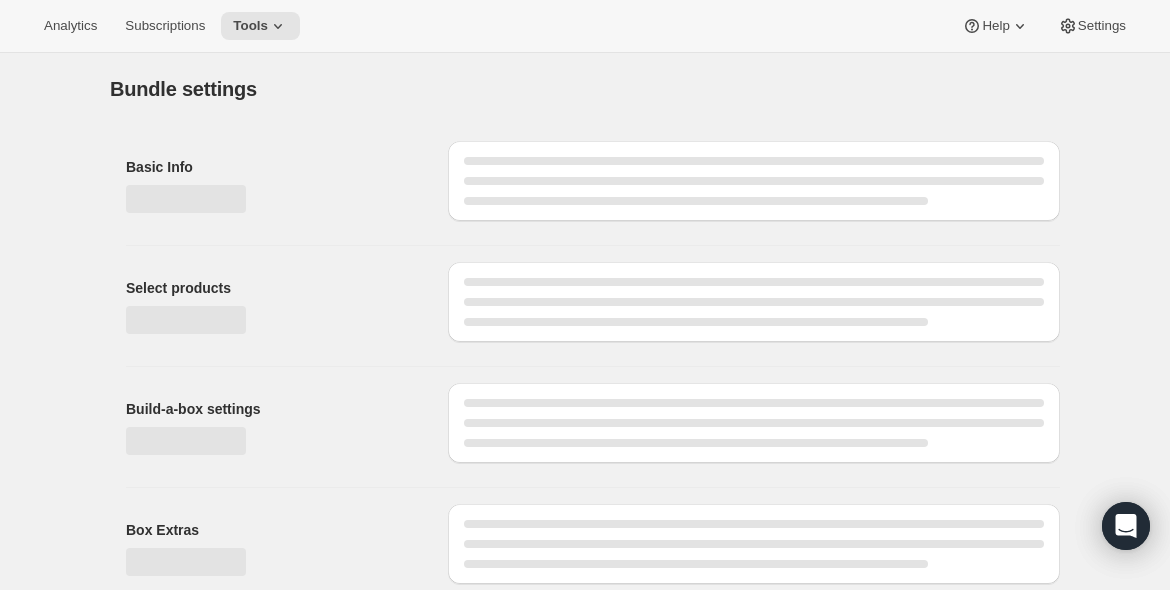type on "Love Box" 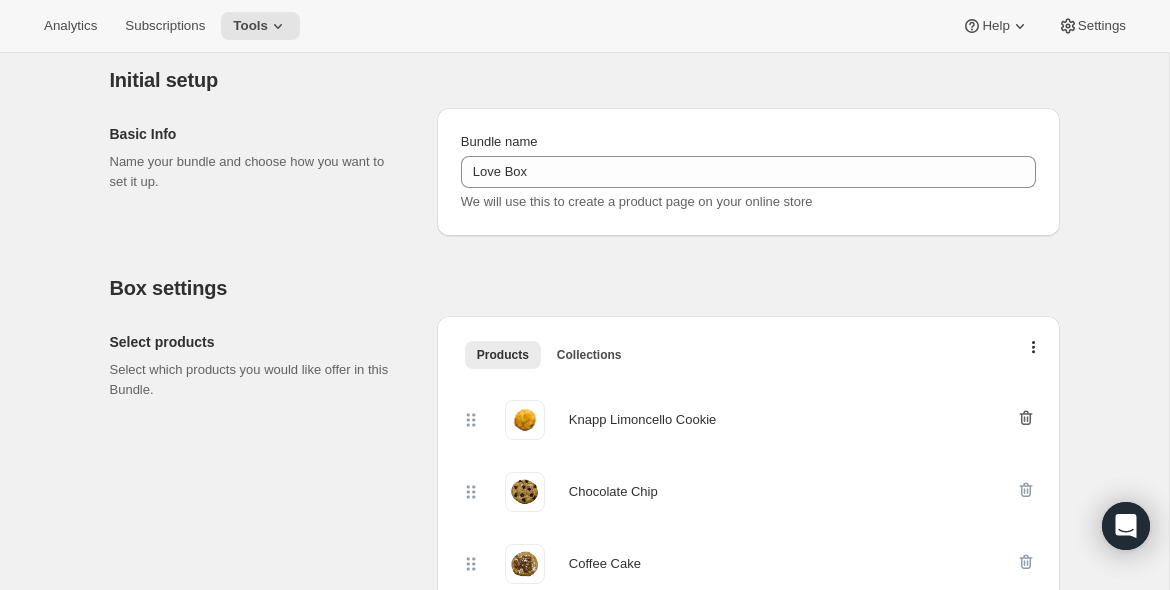 click 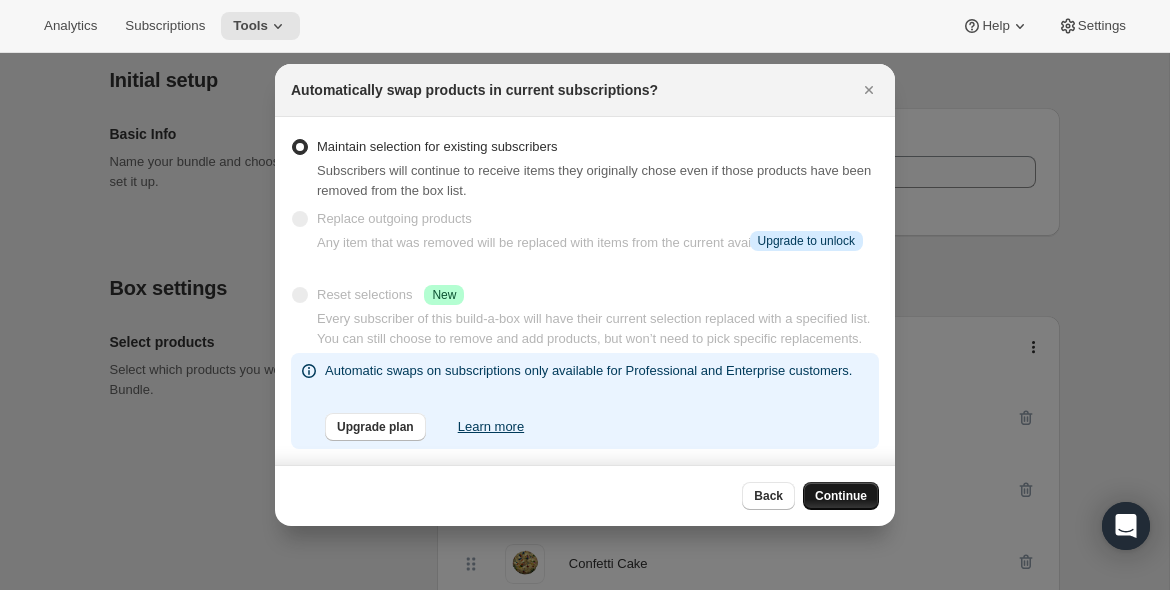 click on "Continue" at bounding box center [841, 496] 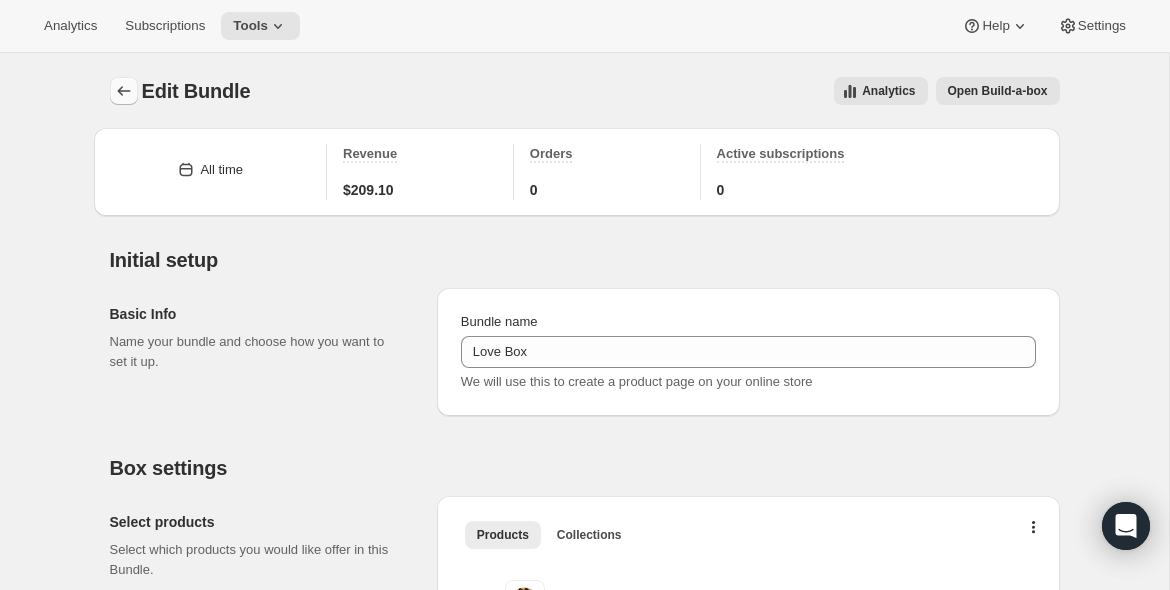 click 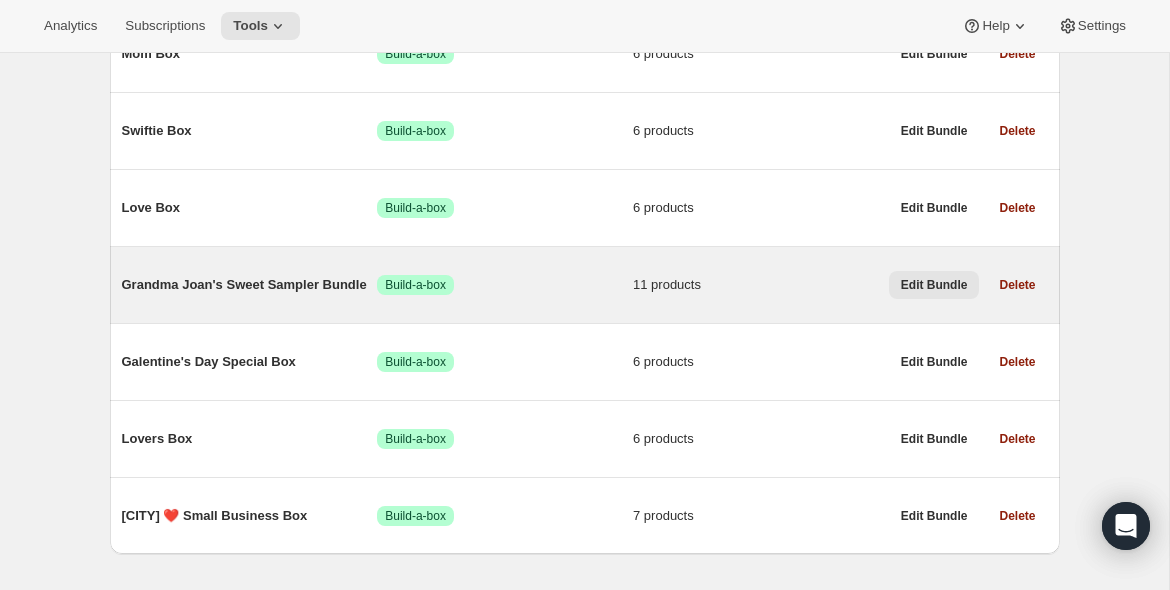 click on "Edit Bundle" at bounding box center (934, 285) 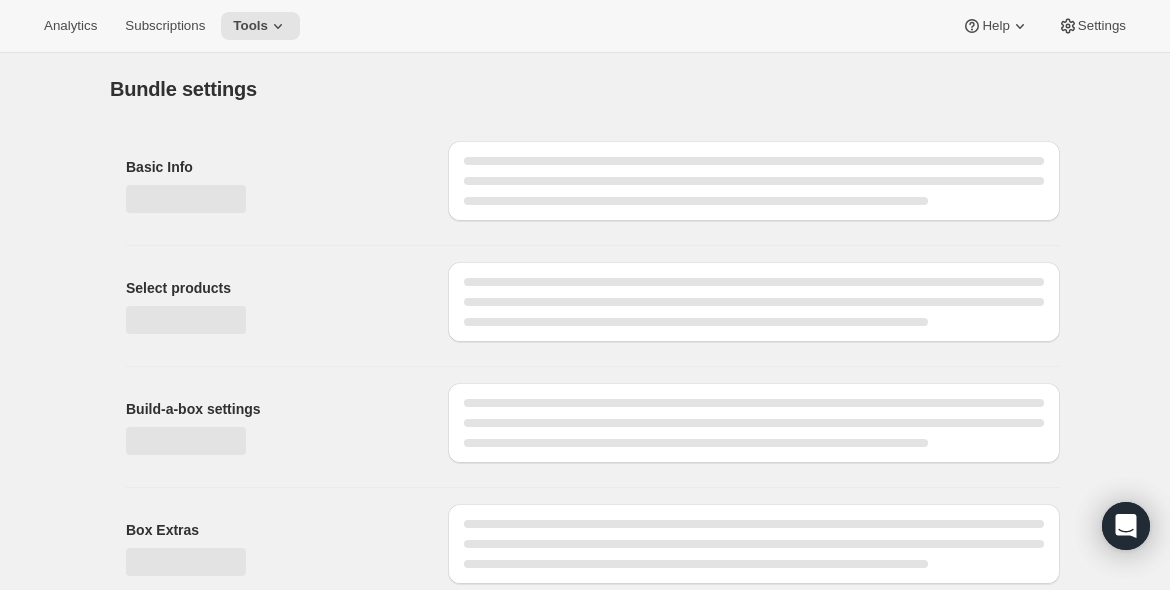 type on "Grandma Joan's Sweet Sampler Bundle" 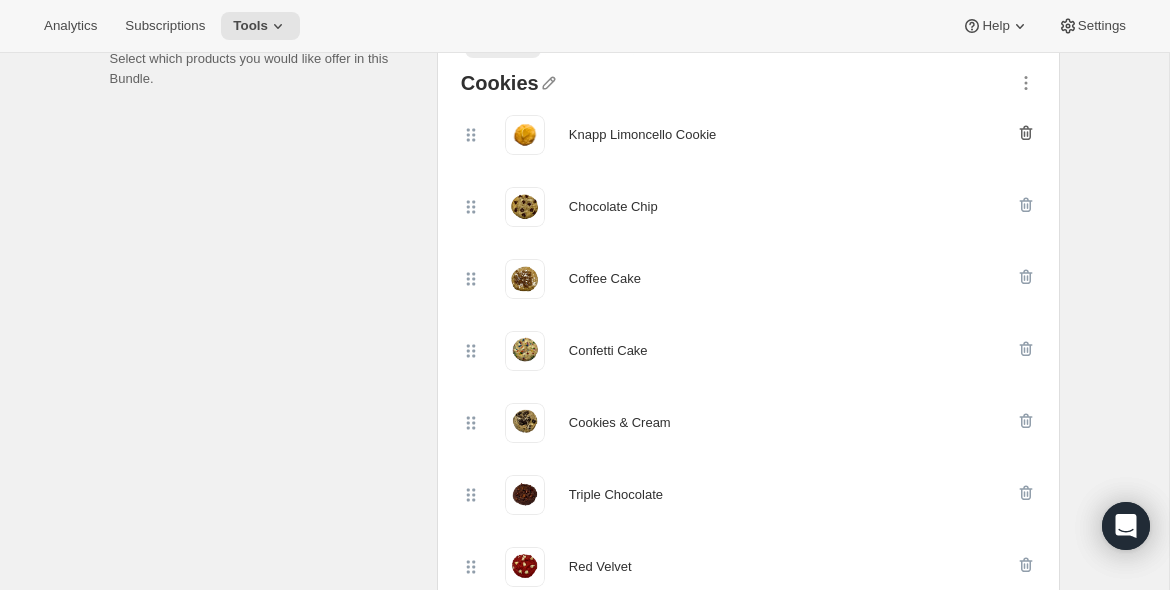 click 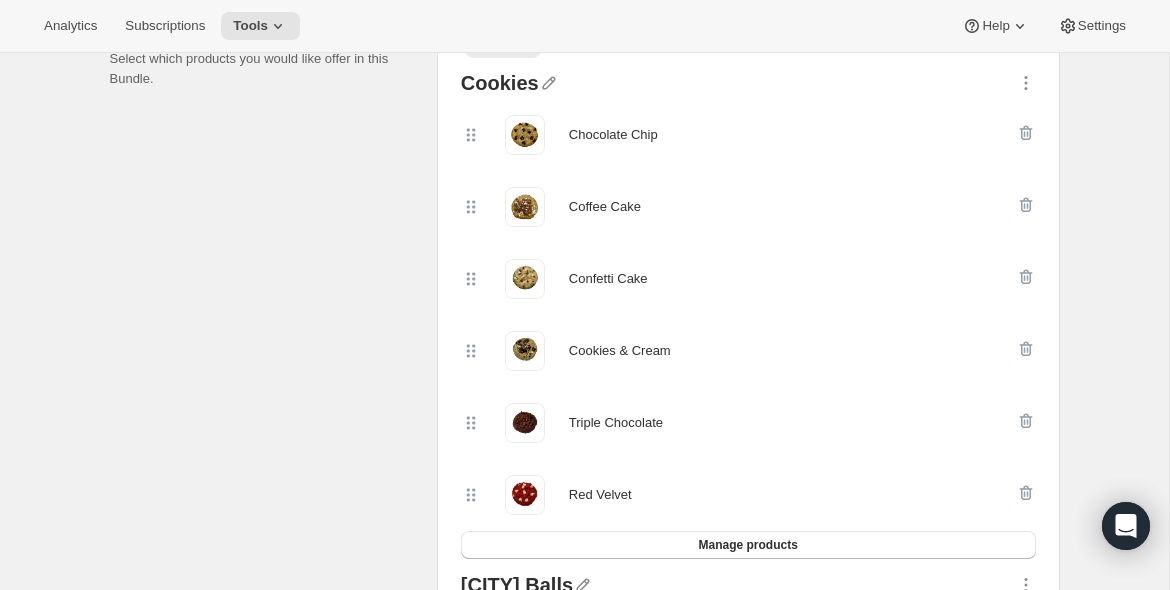 scroll, scrollTop: 491, scrollLeft: 0, axis: vertical 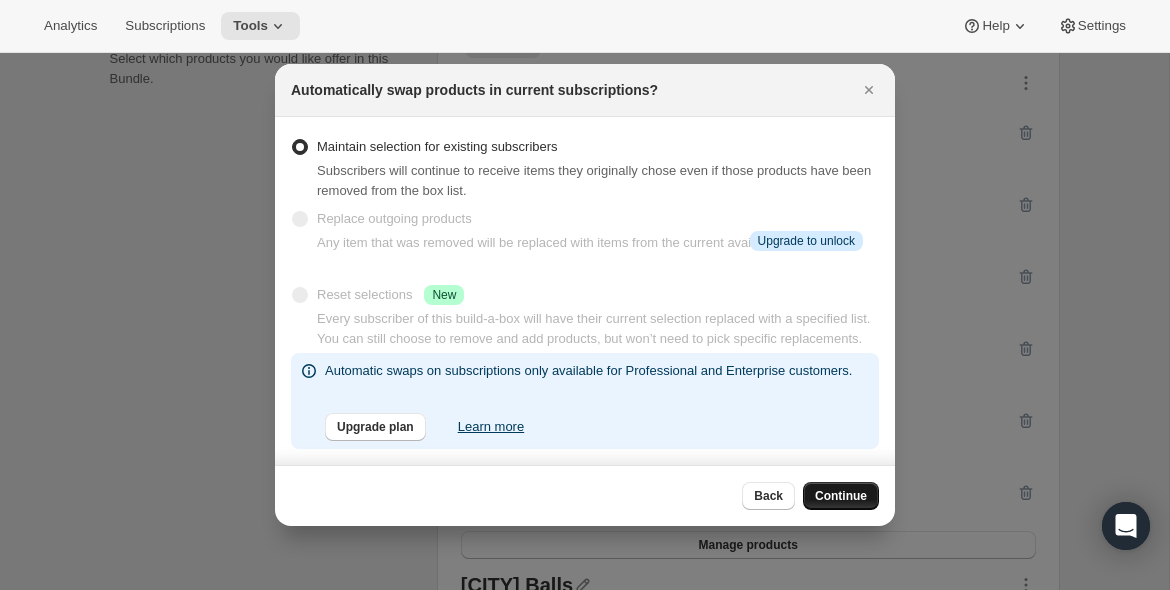 click on "Continue" at bounding box center (841, 496) 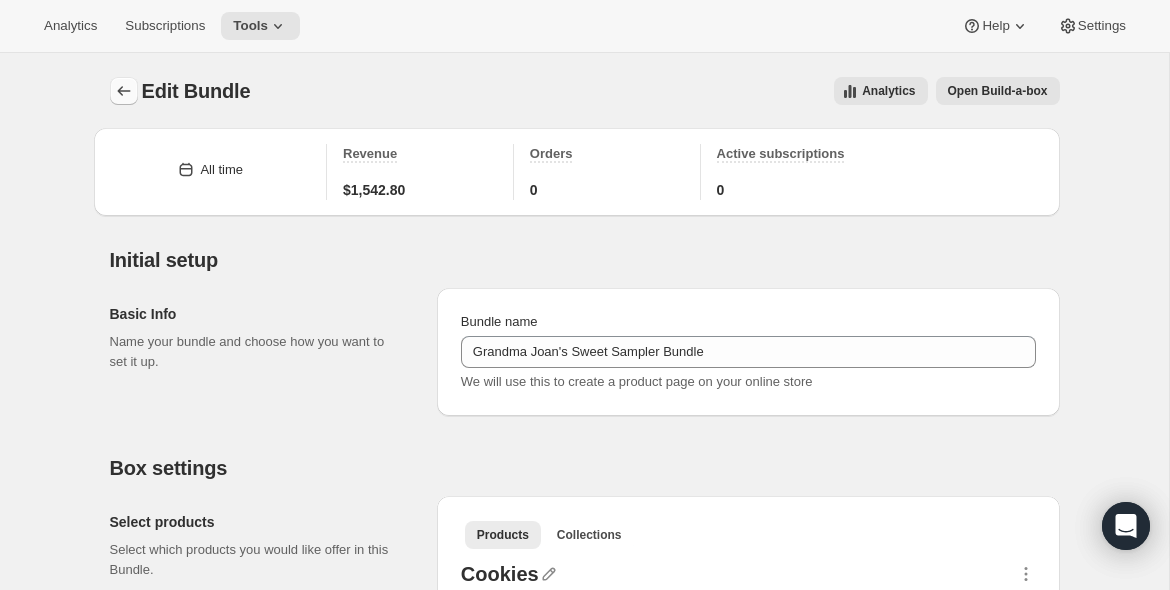 click 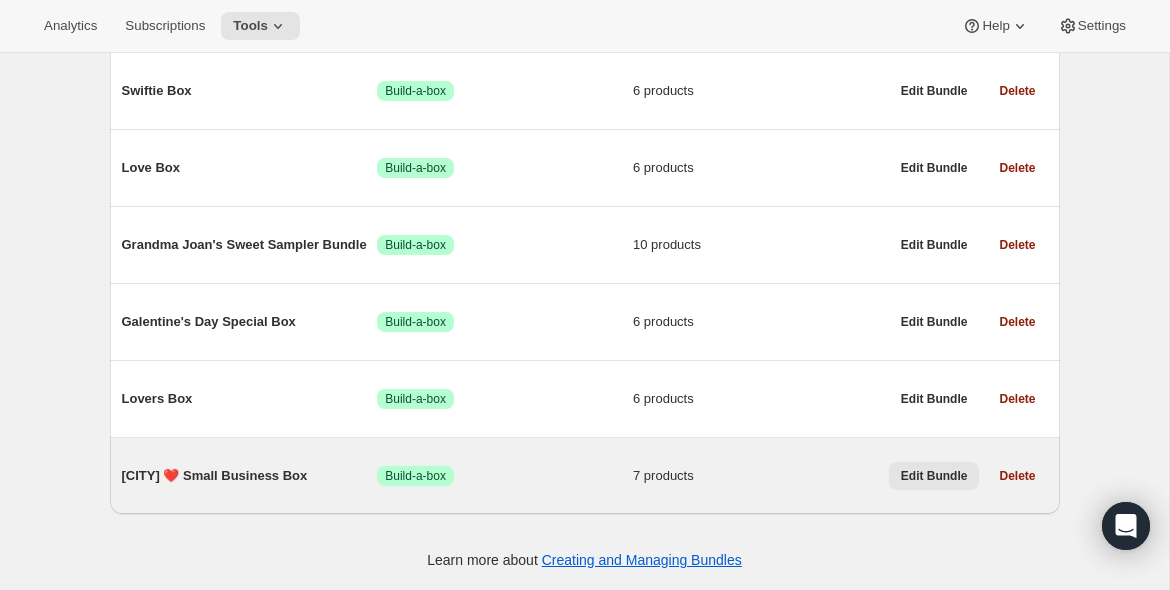 click on "Edit Bundle" at bounding box center (934, 476) 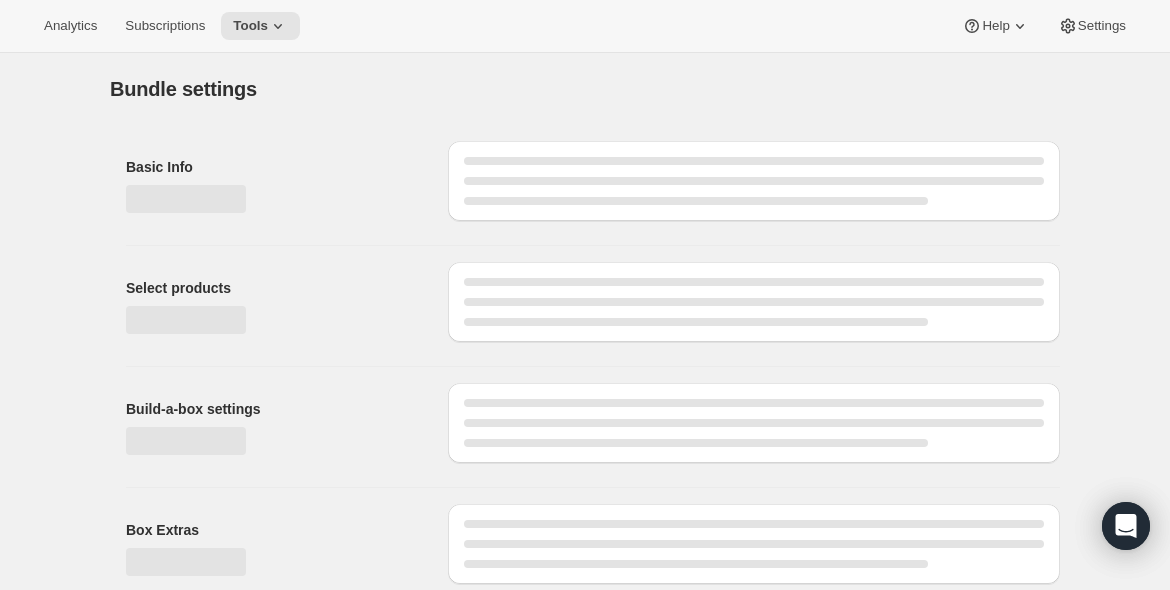 type on "[CITY] ❤️ Small Business Box" 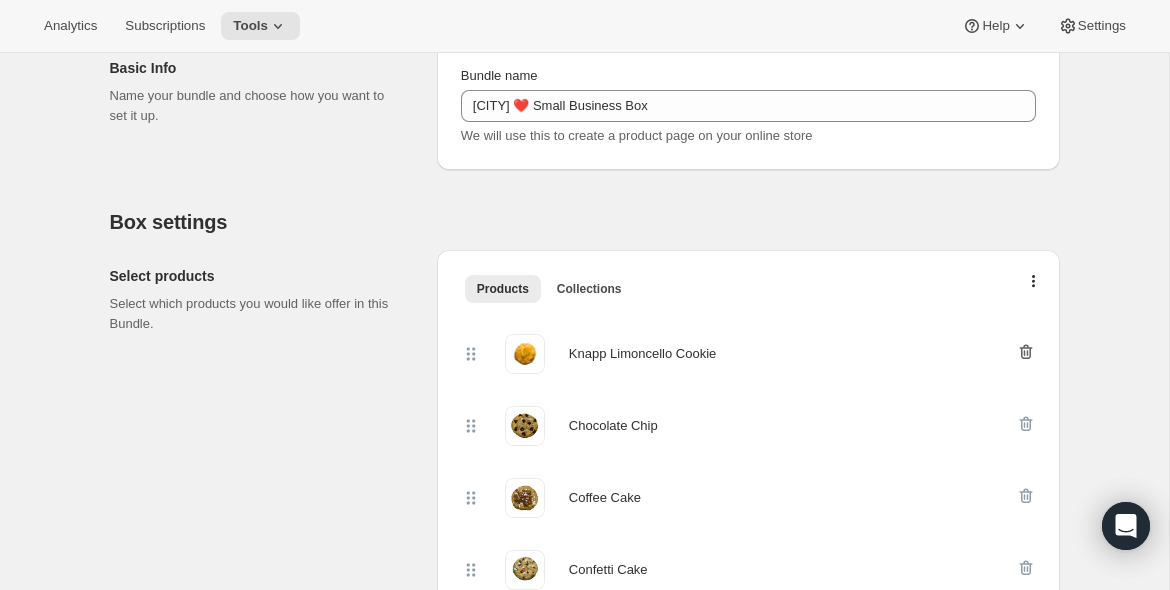 click 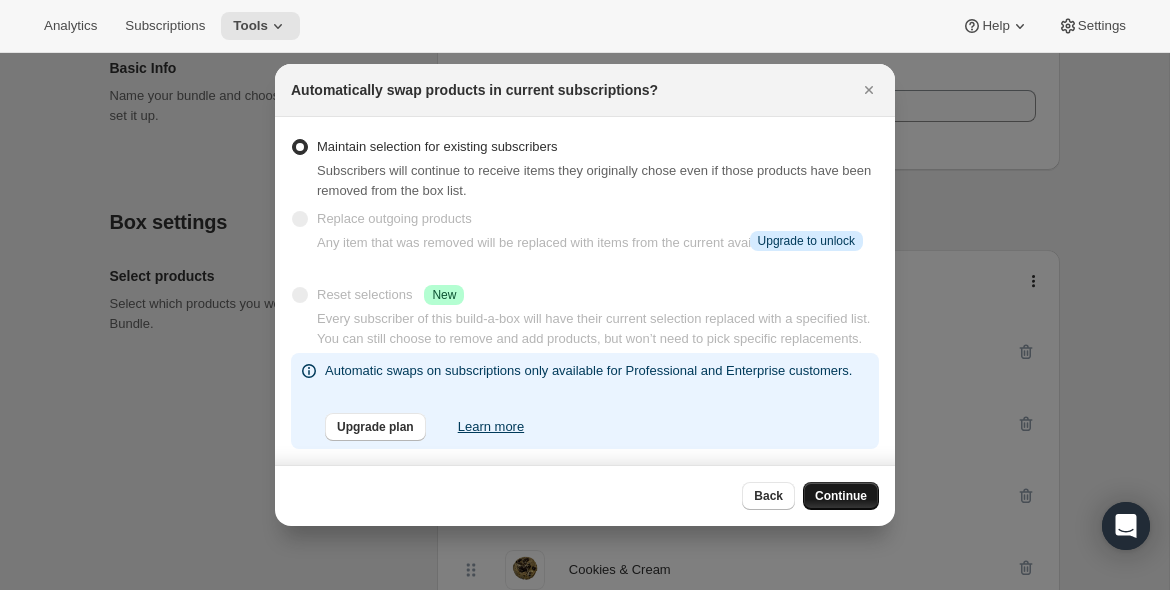 click on "Continue" at bounding box center [841, 496] 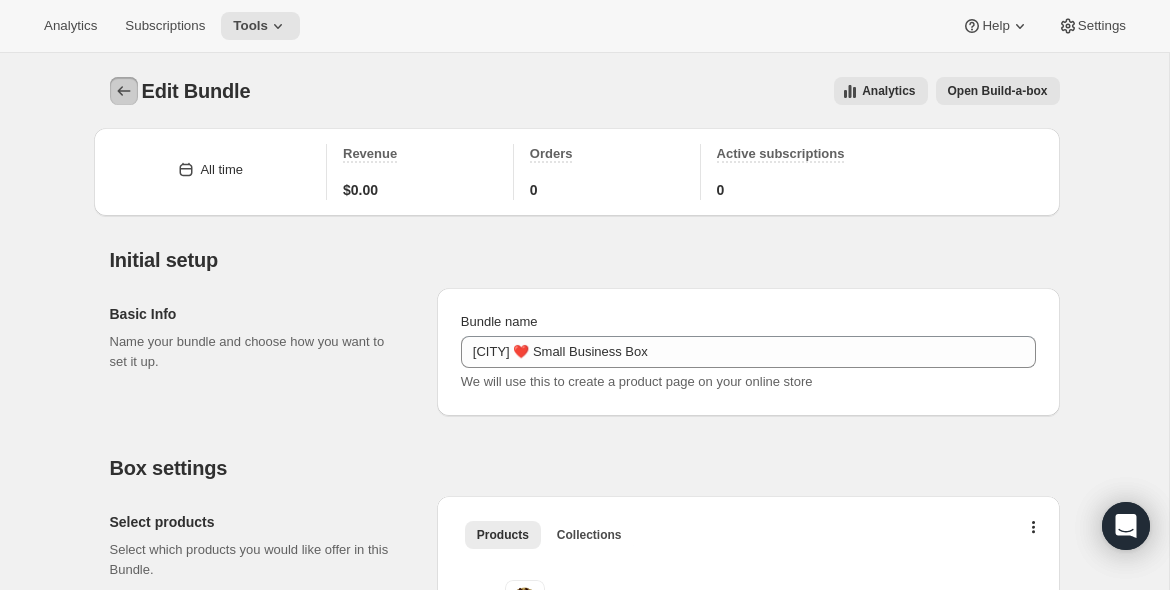 click at bounding box center [124, 91] 